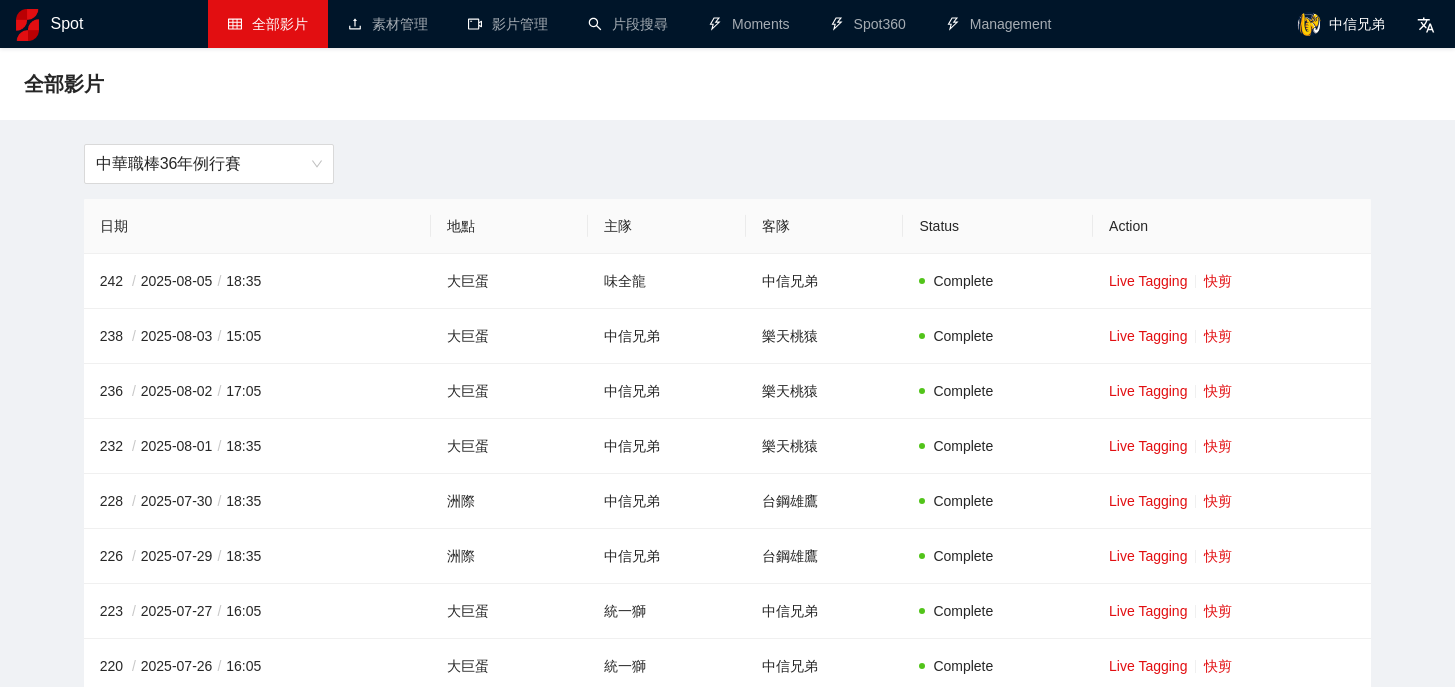scroll, scrollTop: 0, scrollLeft: 0, axis: both 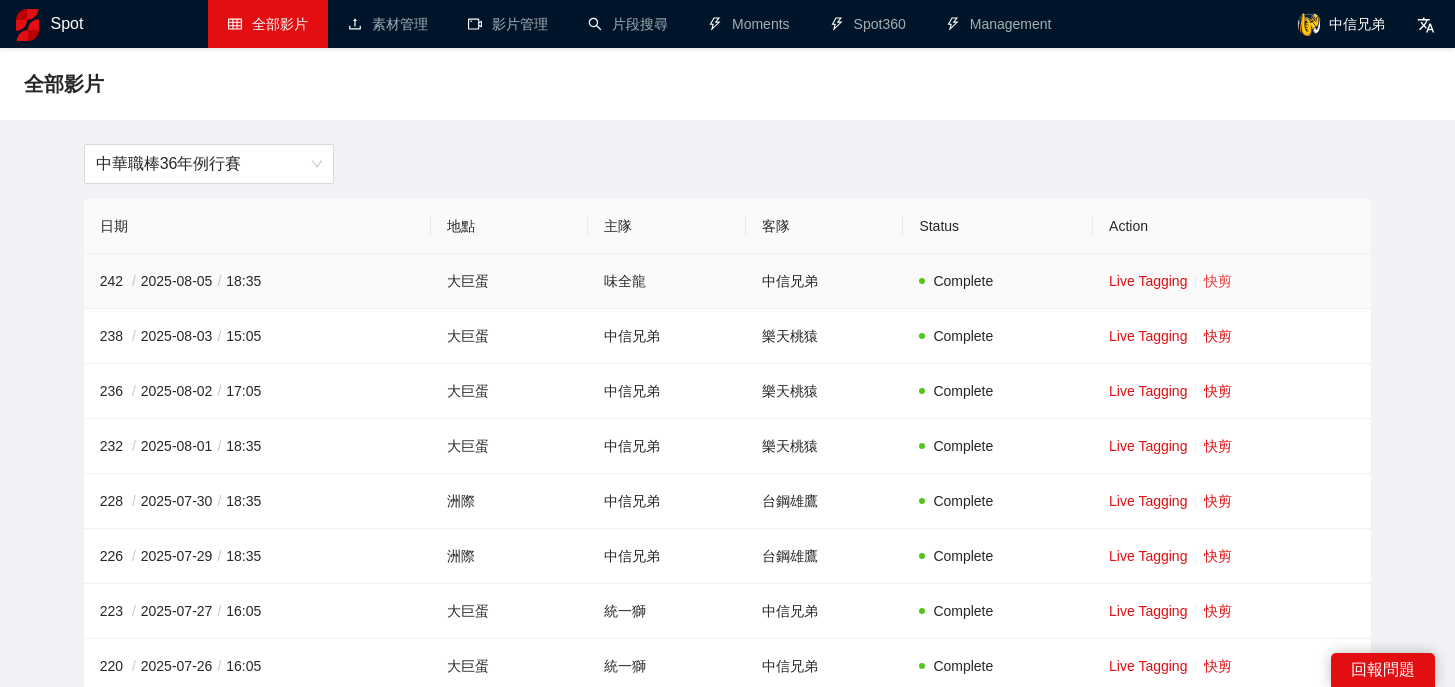 click on "快剪" at bounding box center [1218, 281] 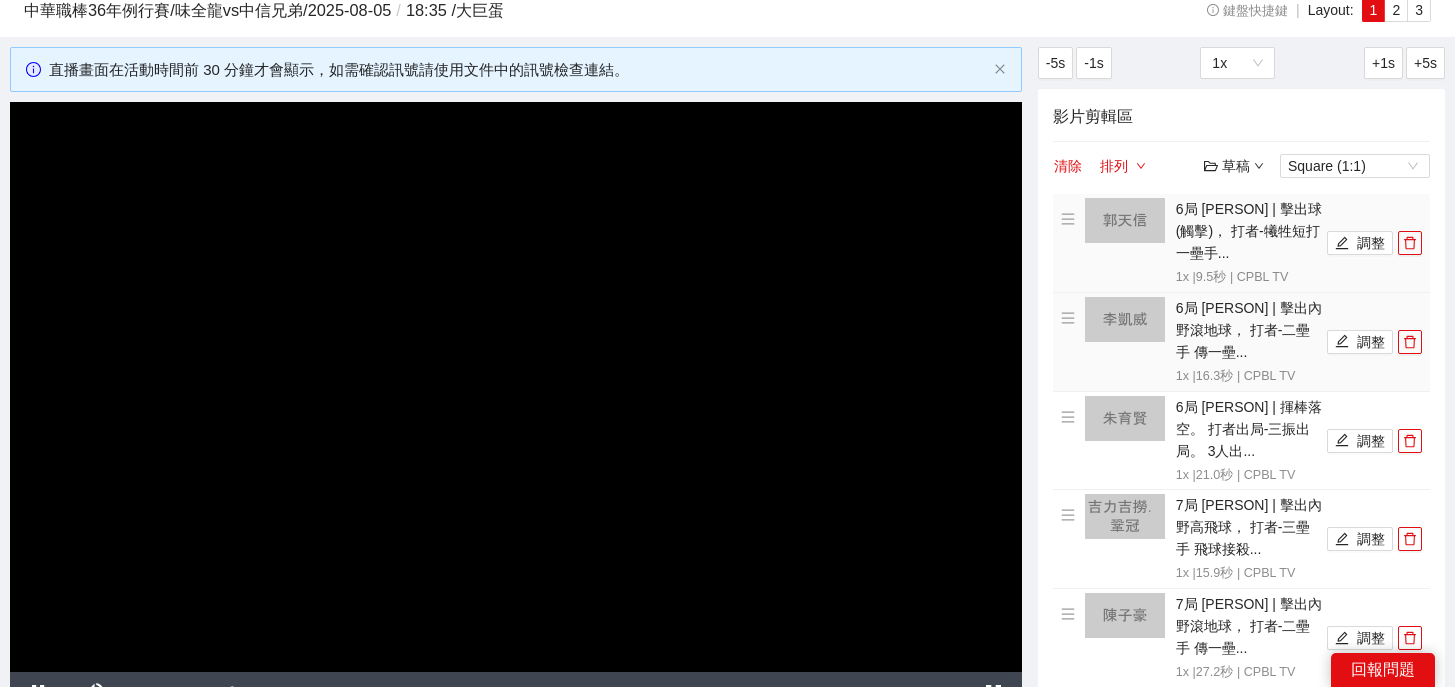 scroll, scrollTop: 76, scrollLeft: 0, axis: vertical 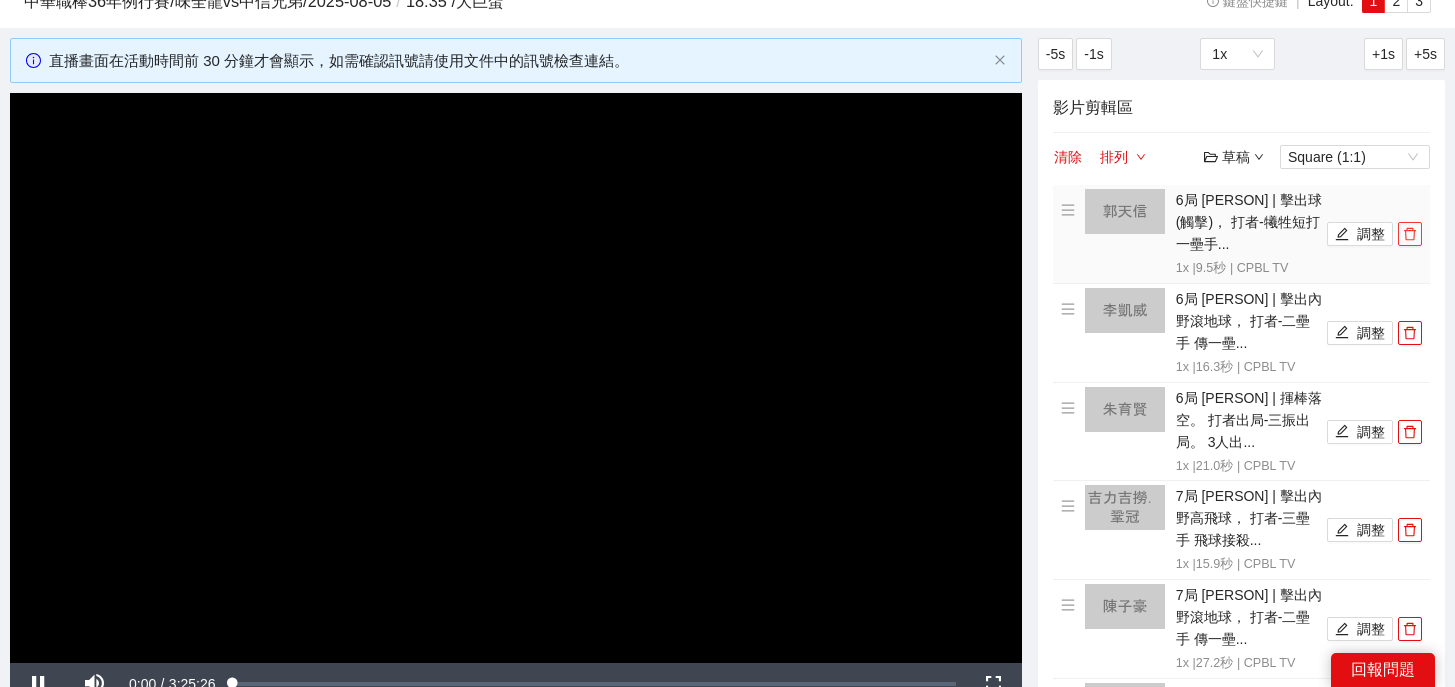 click 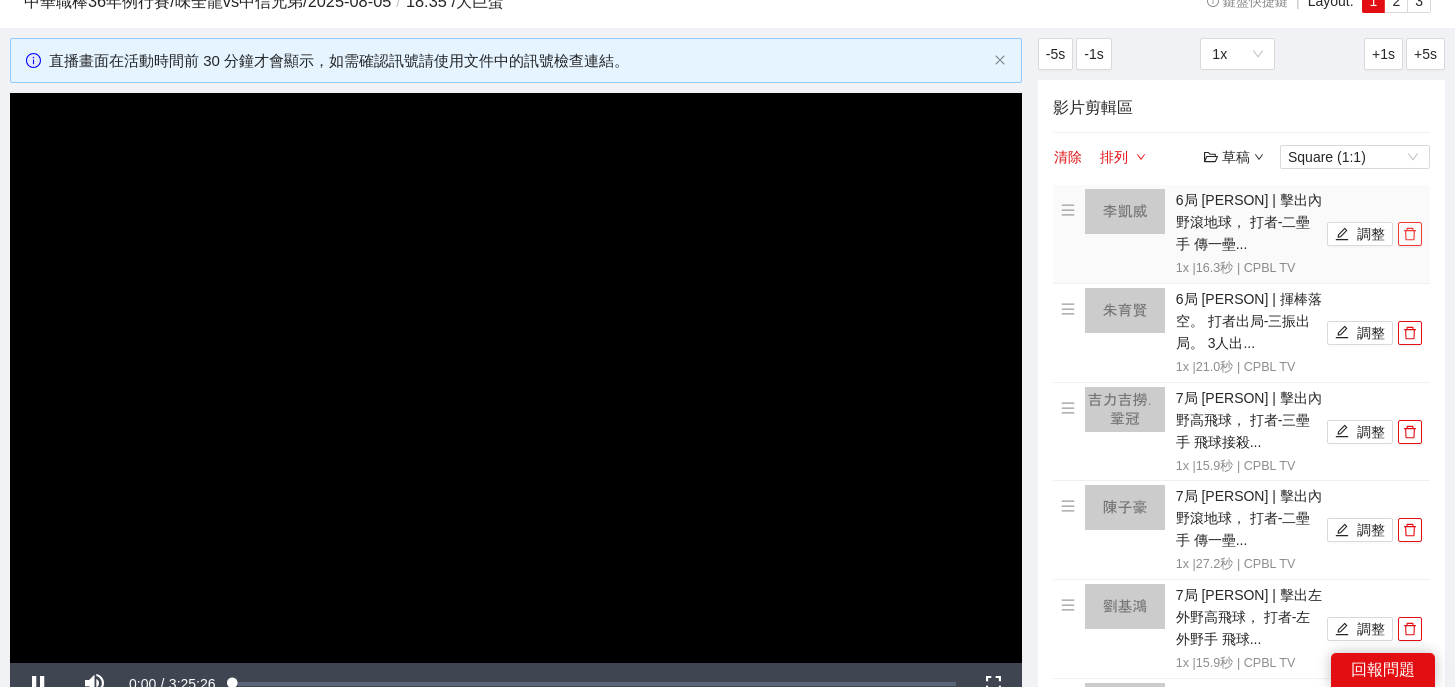 click 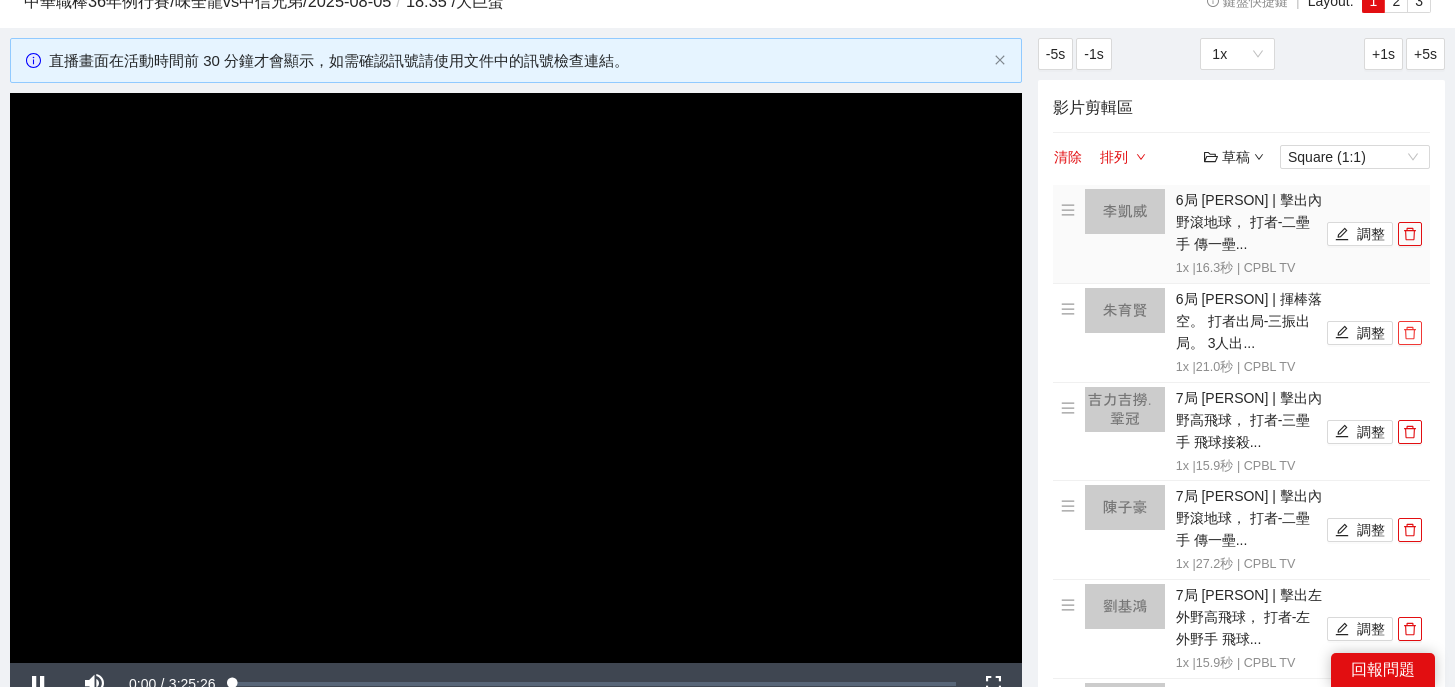 click 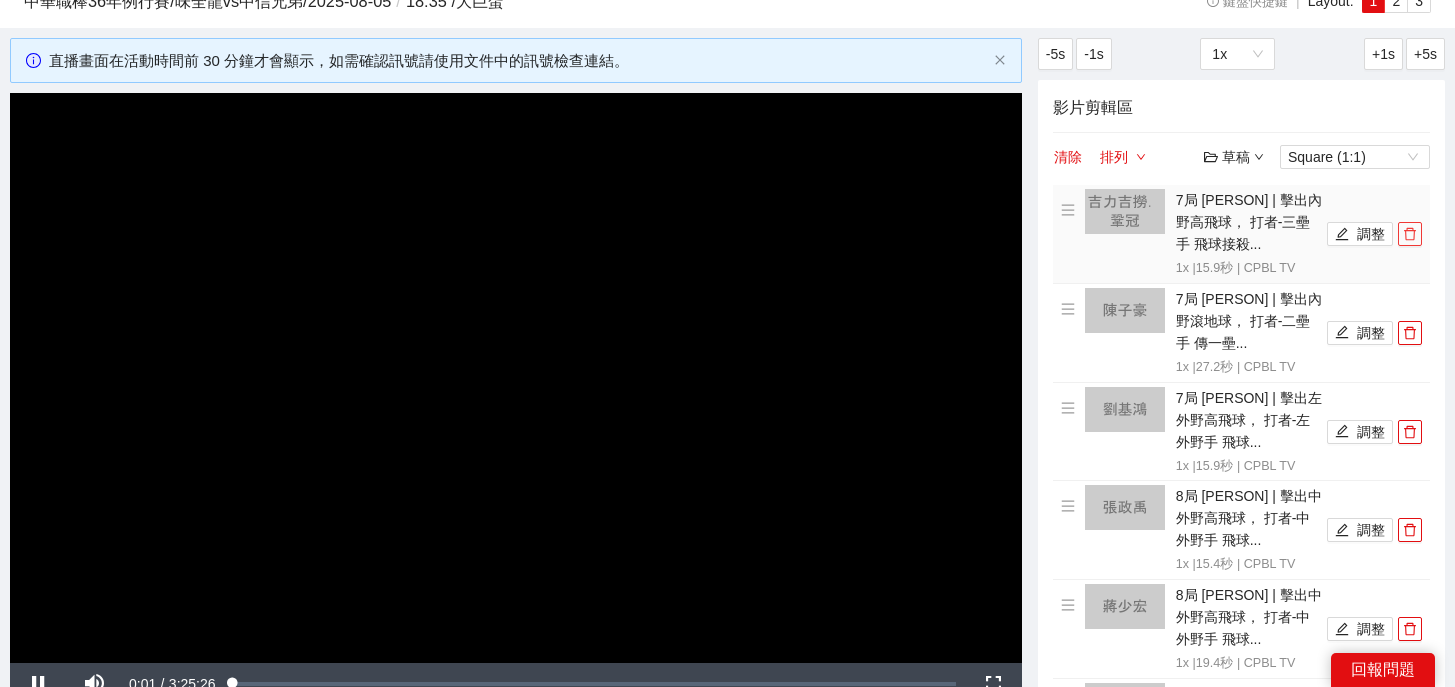 click 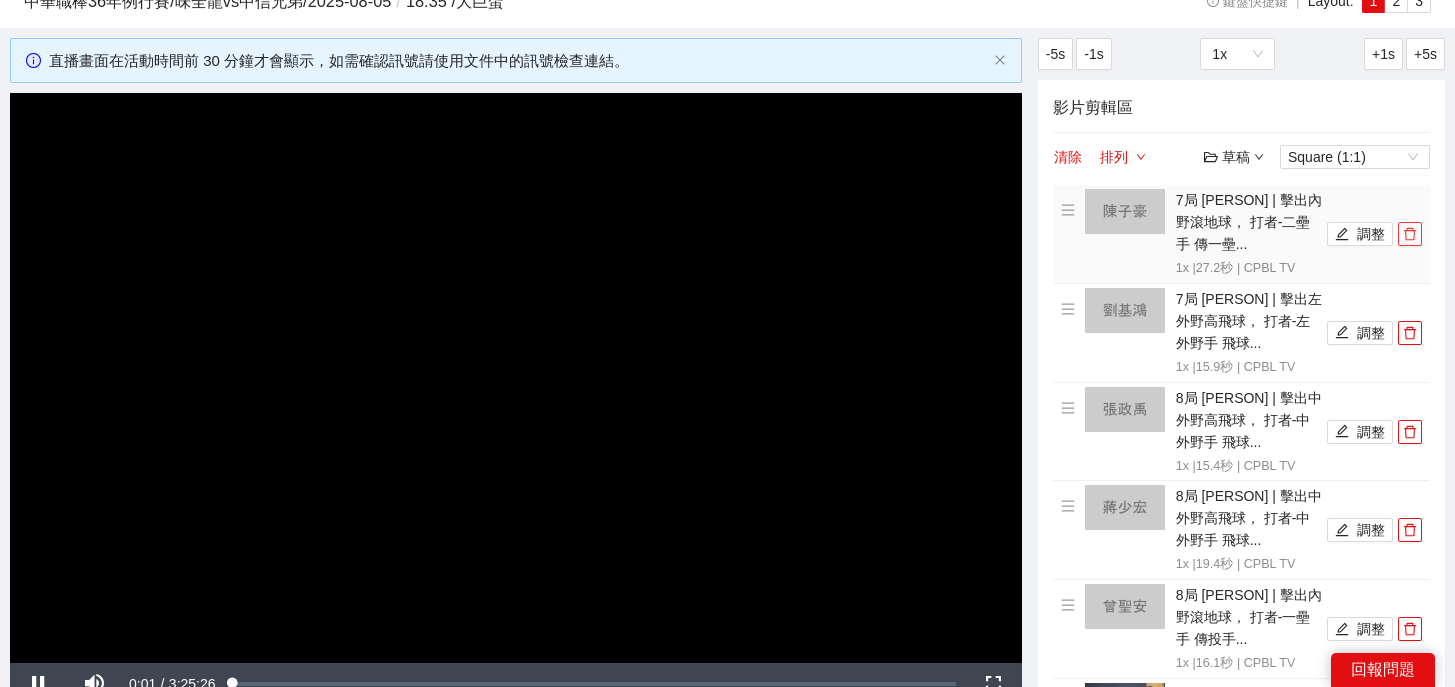 click 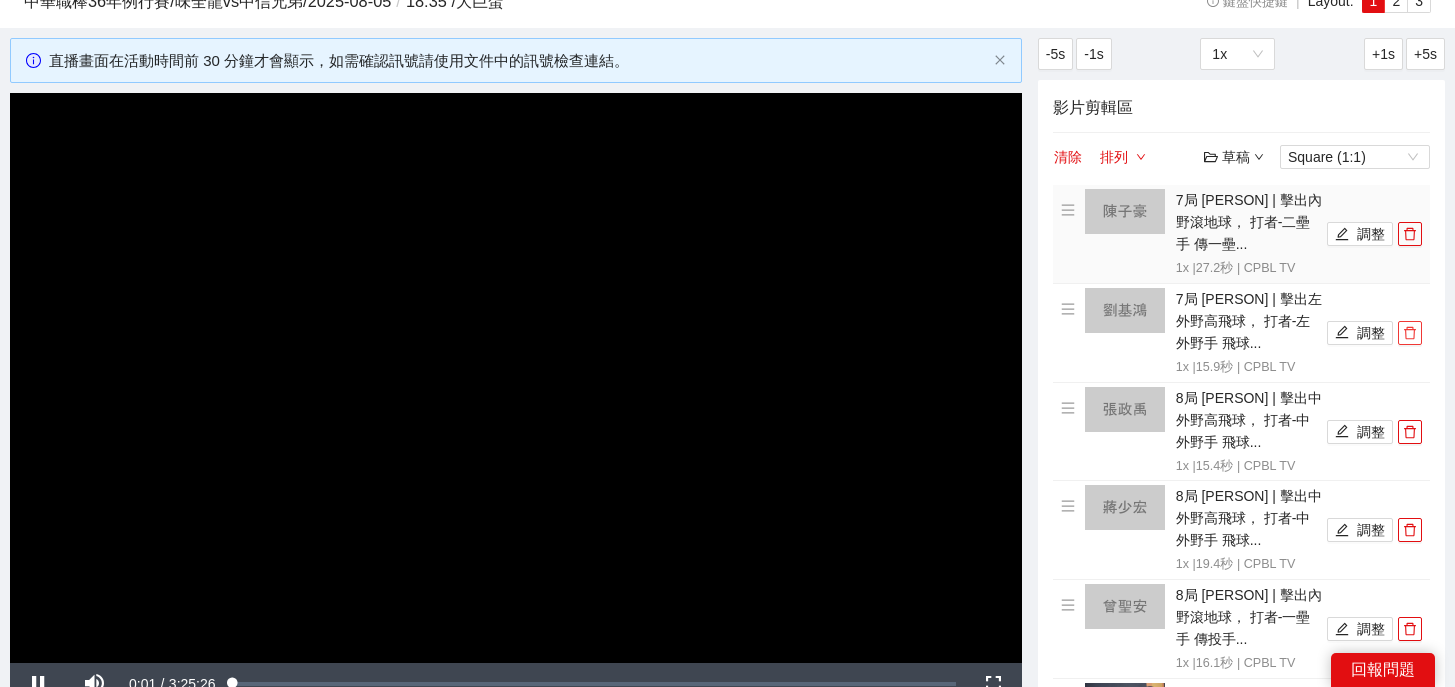 click 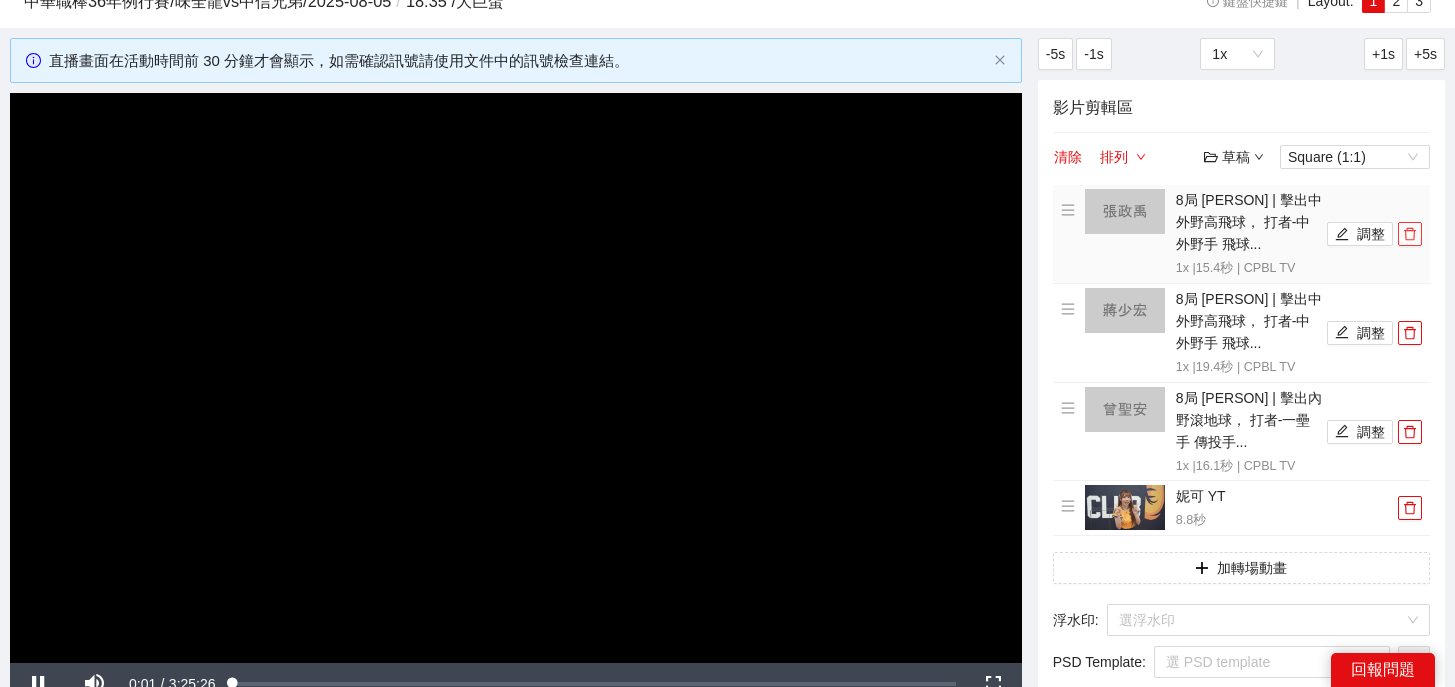 click 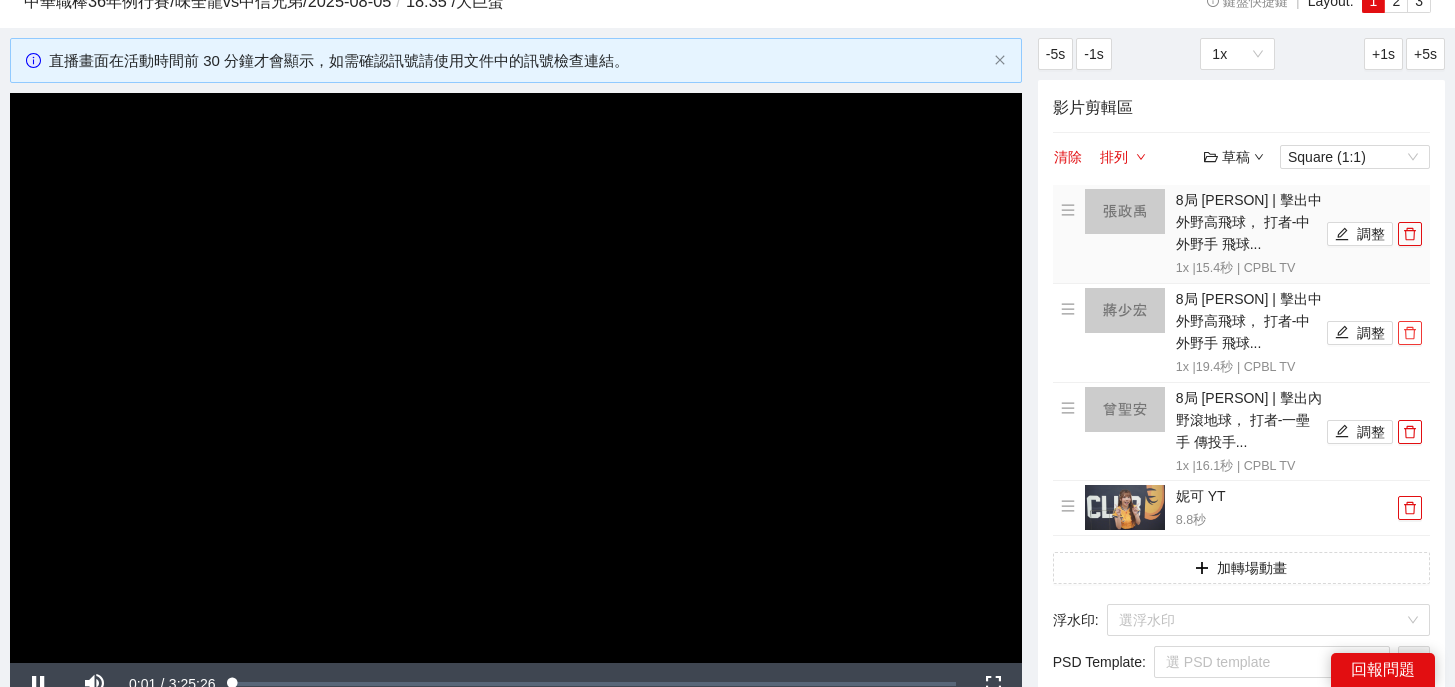 click 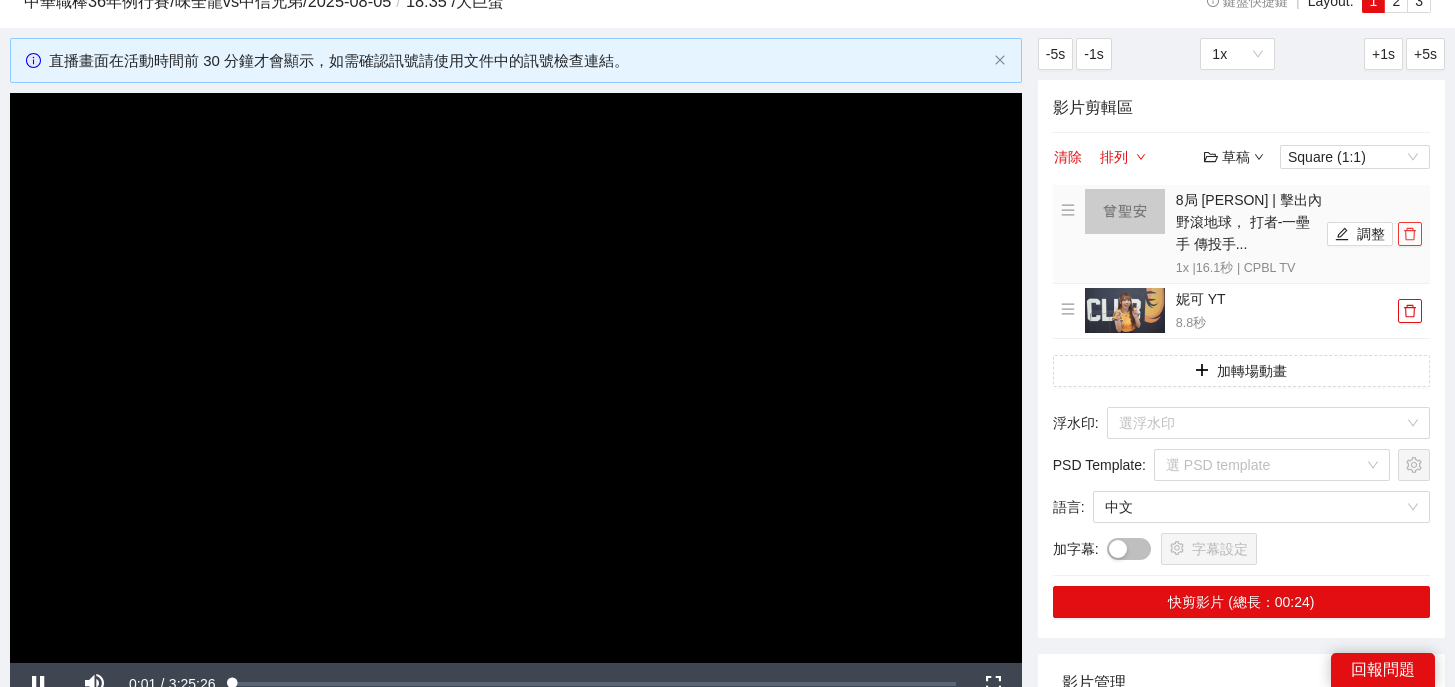 click 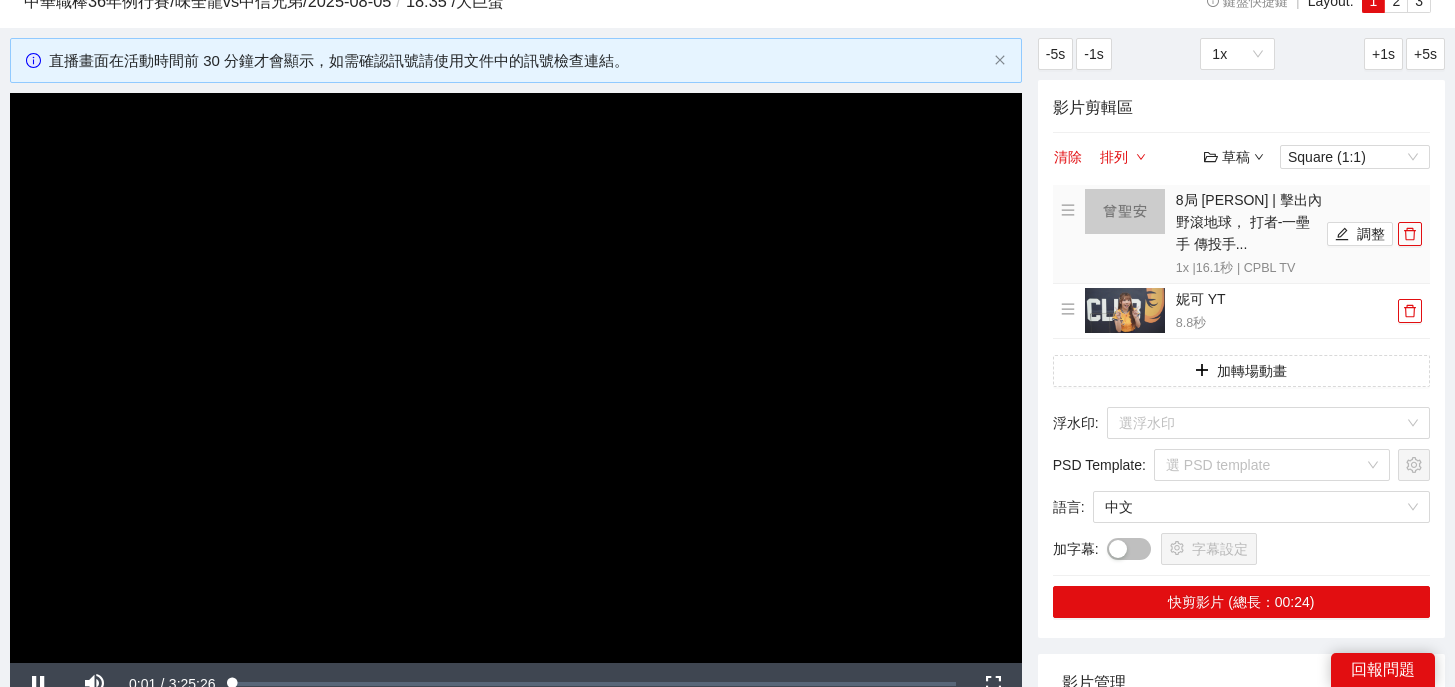 click on "[PERSON] YT 8.8  秒" at bounding box center (1241, 311) 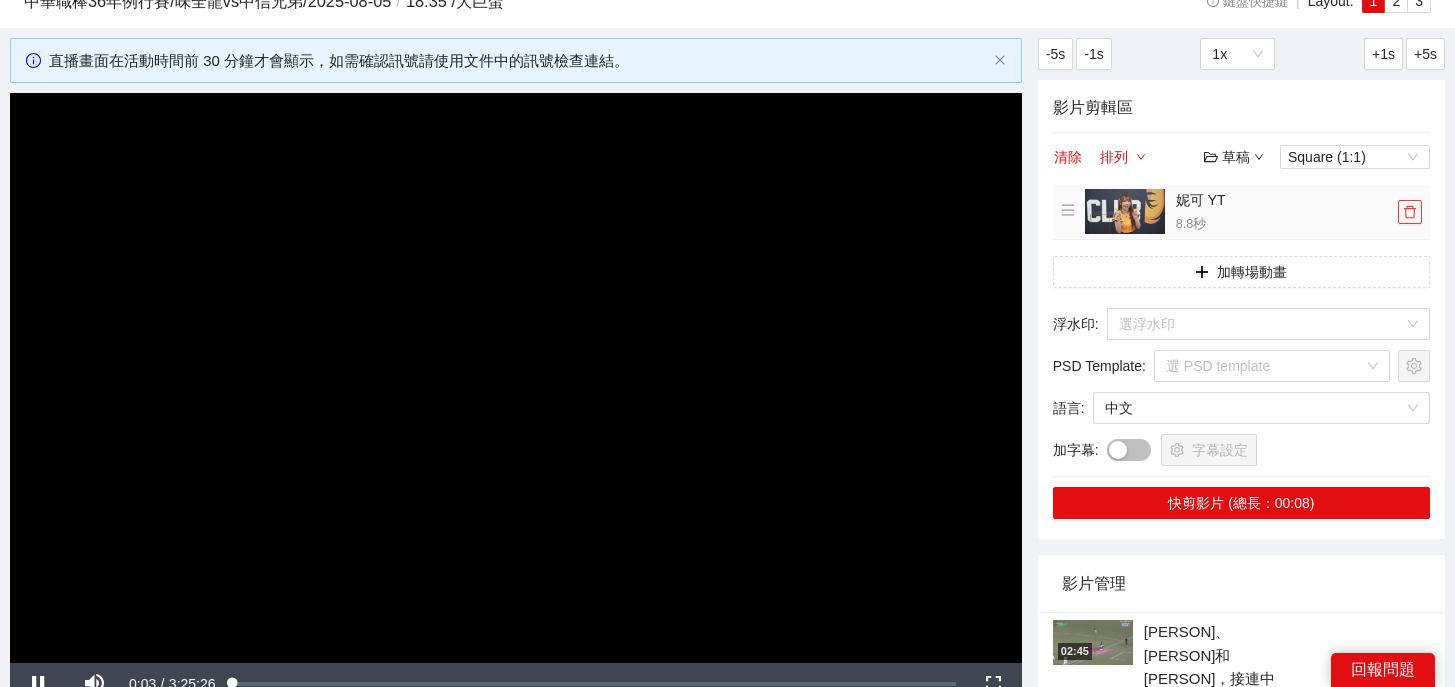 click at bounding box center [1410, 212] 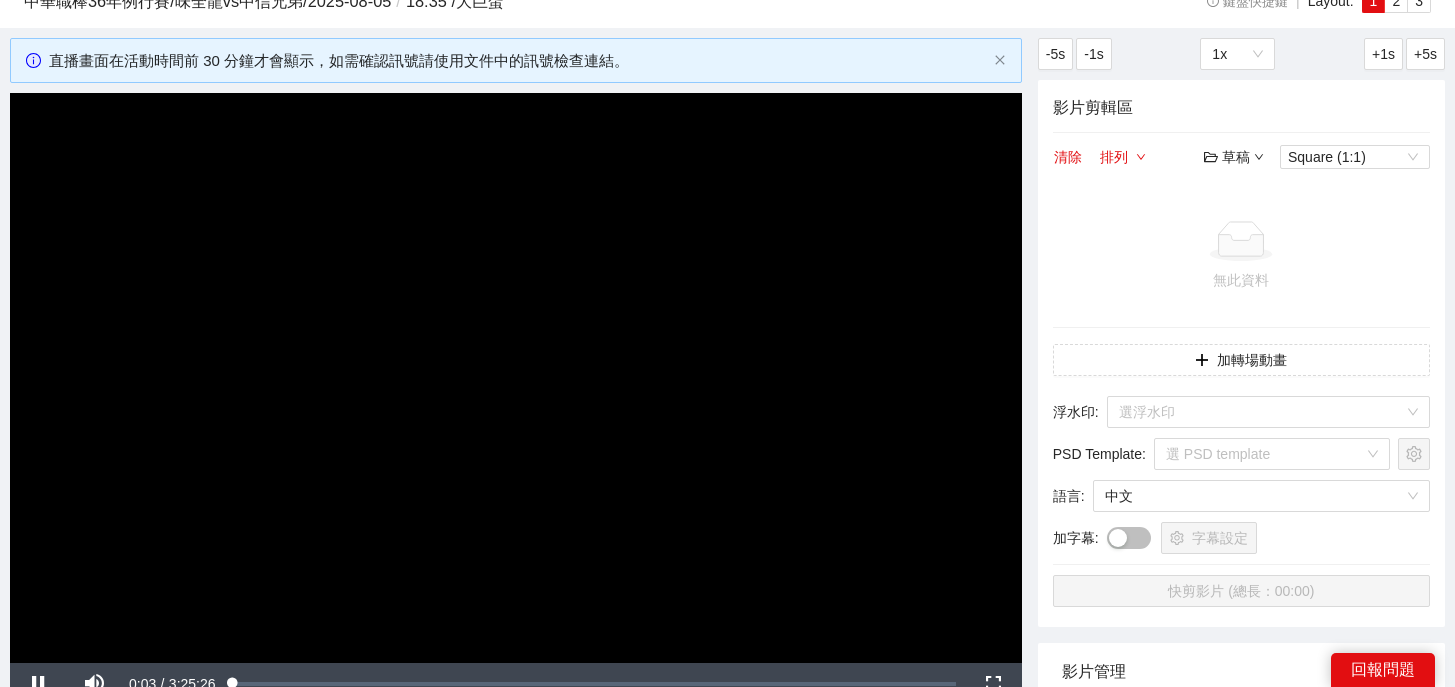 scroll, scrollTop: 200, scrollLeft: 0, axis: vertical 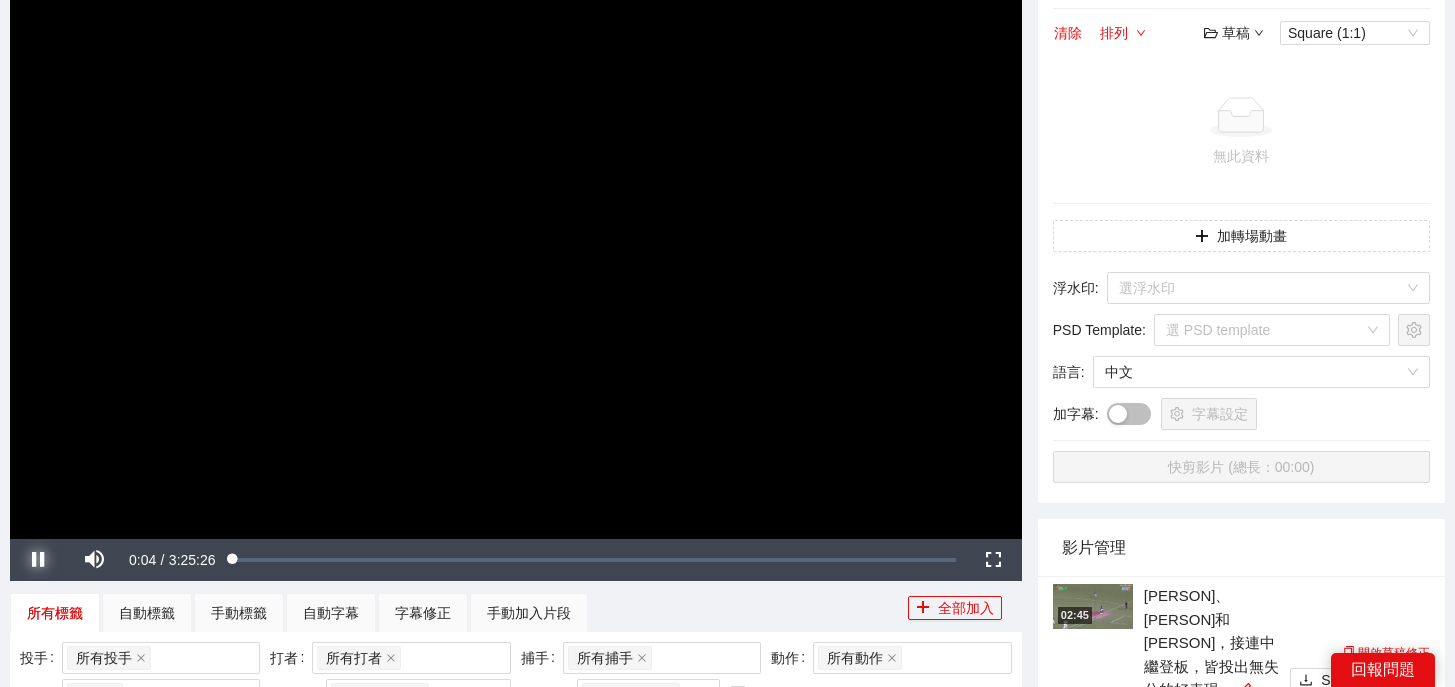 click at bounding box center [38, 560] 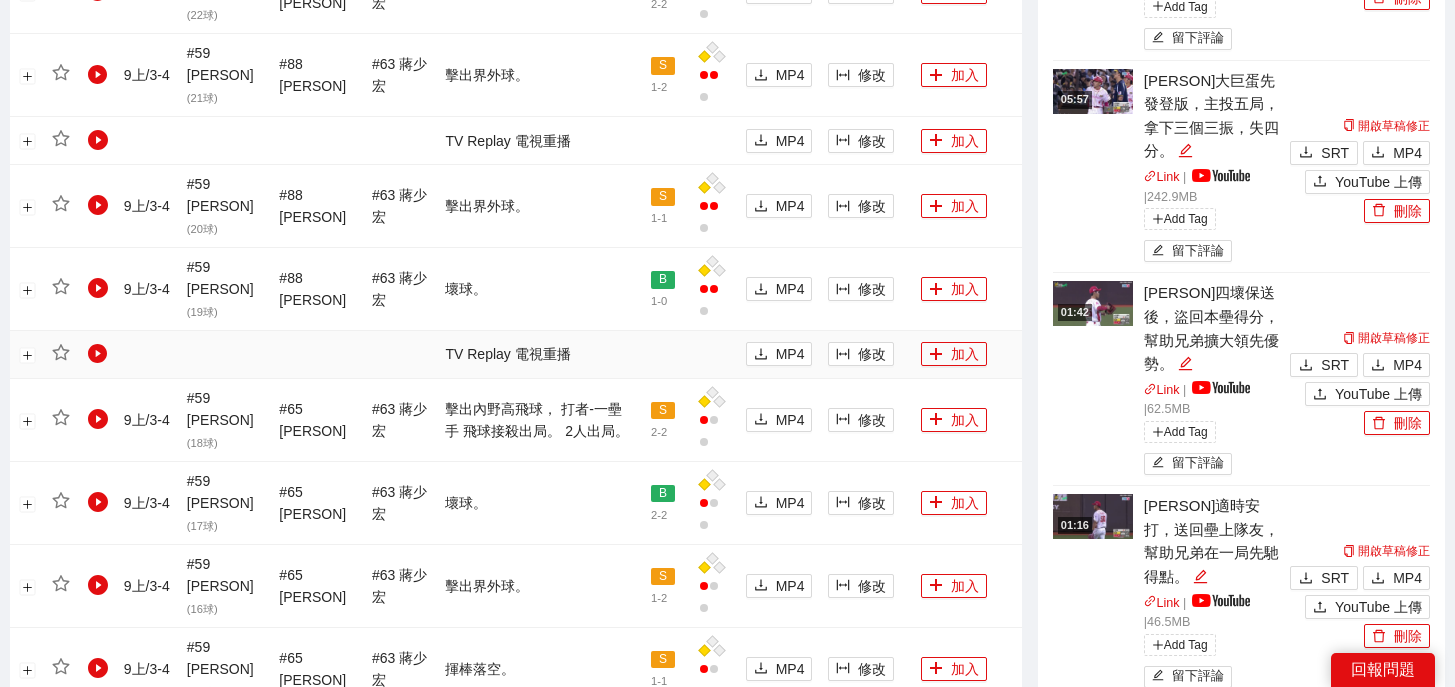 scroll, scrollTop: 2099, scrollLeft: 0, axis: vertical 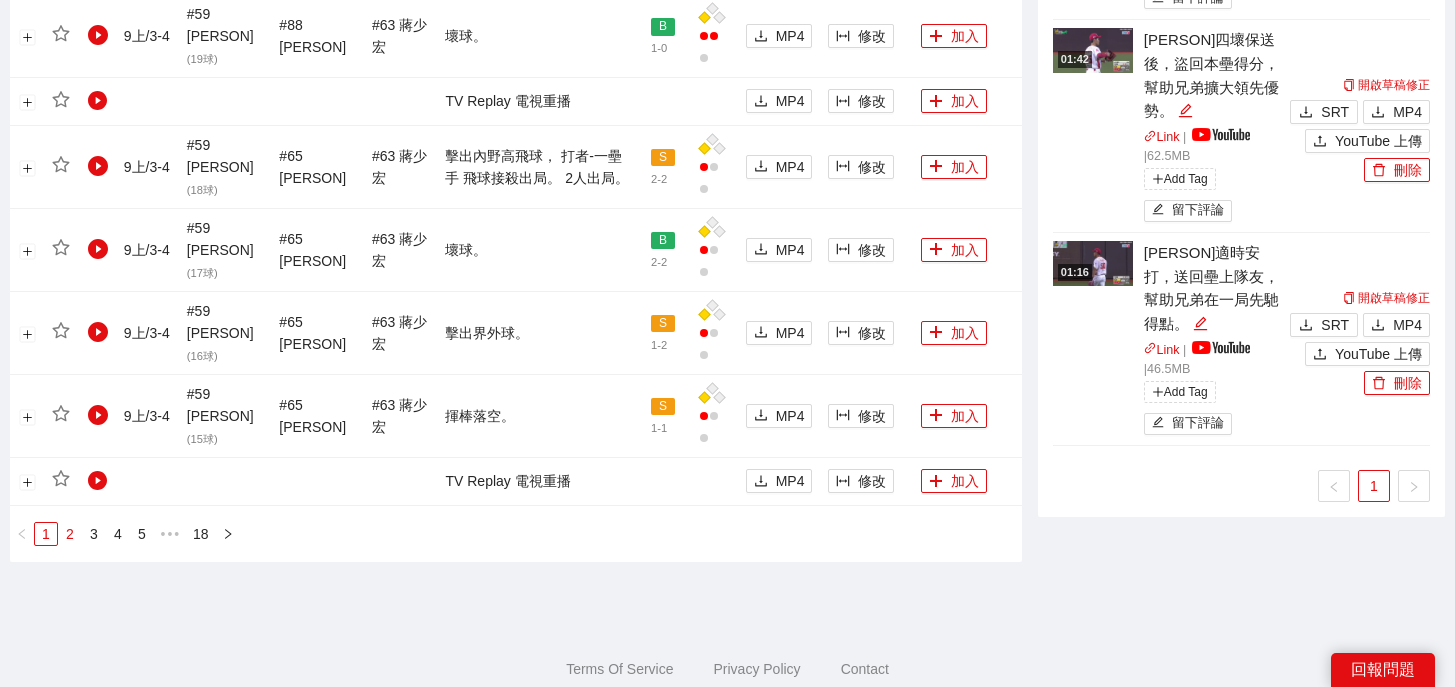 click on "2" at bounding box center (70, 534) 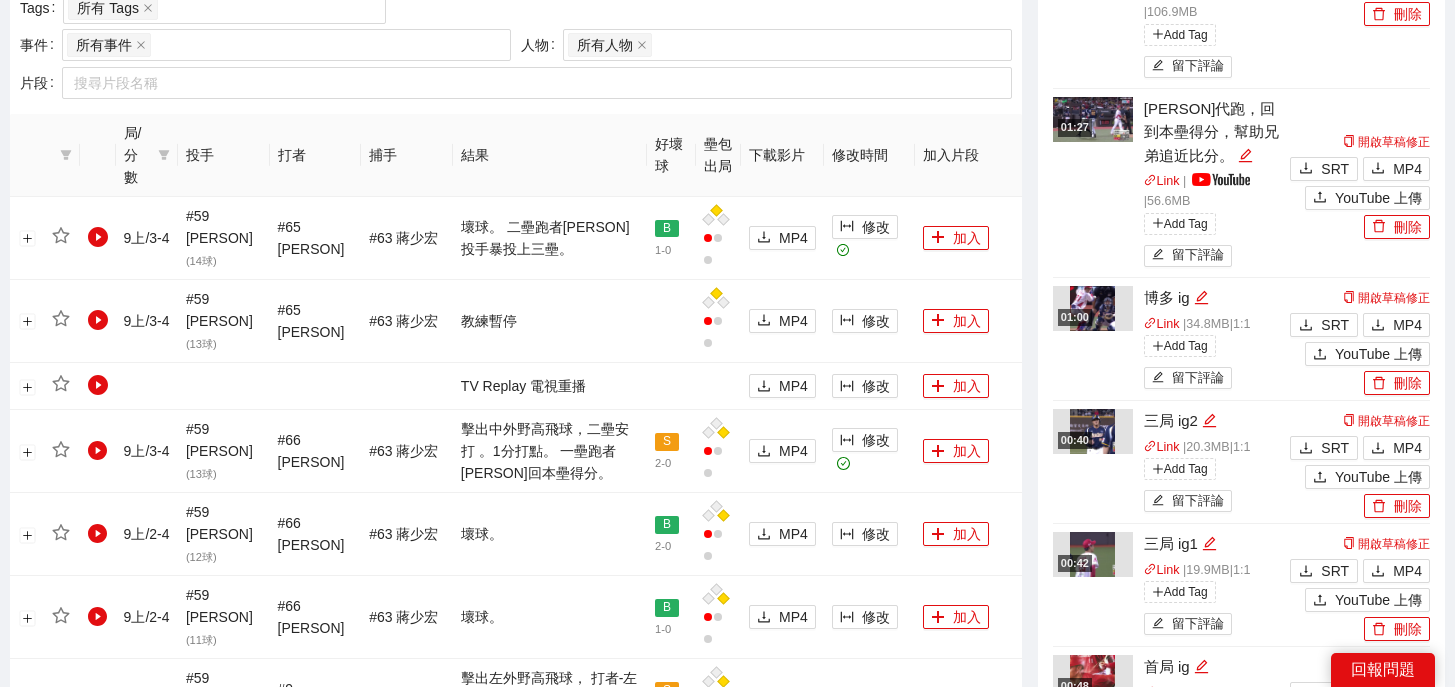 scroll, scrollTop: 1652, scrollLeft: 0, axis: vertical 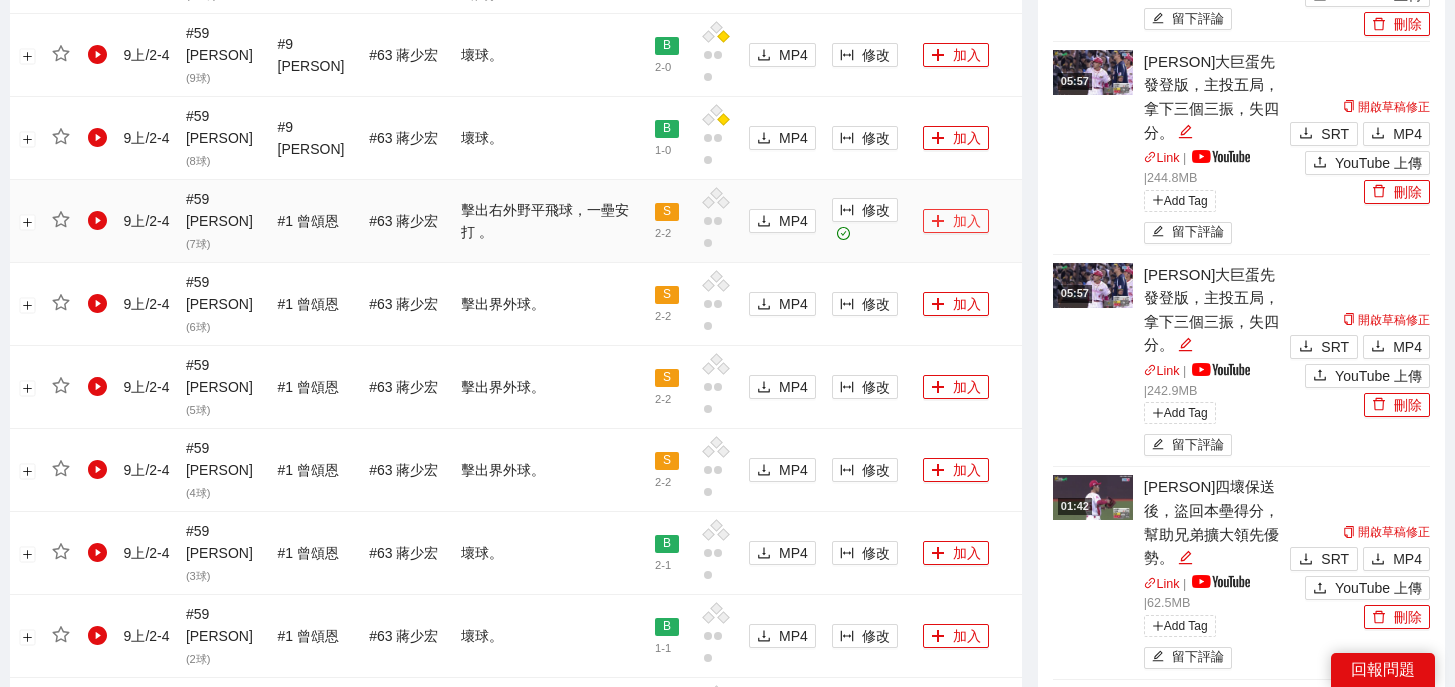 click on "加入" at bounding box center (956, 221) 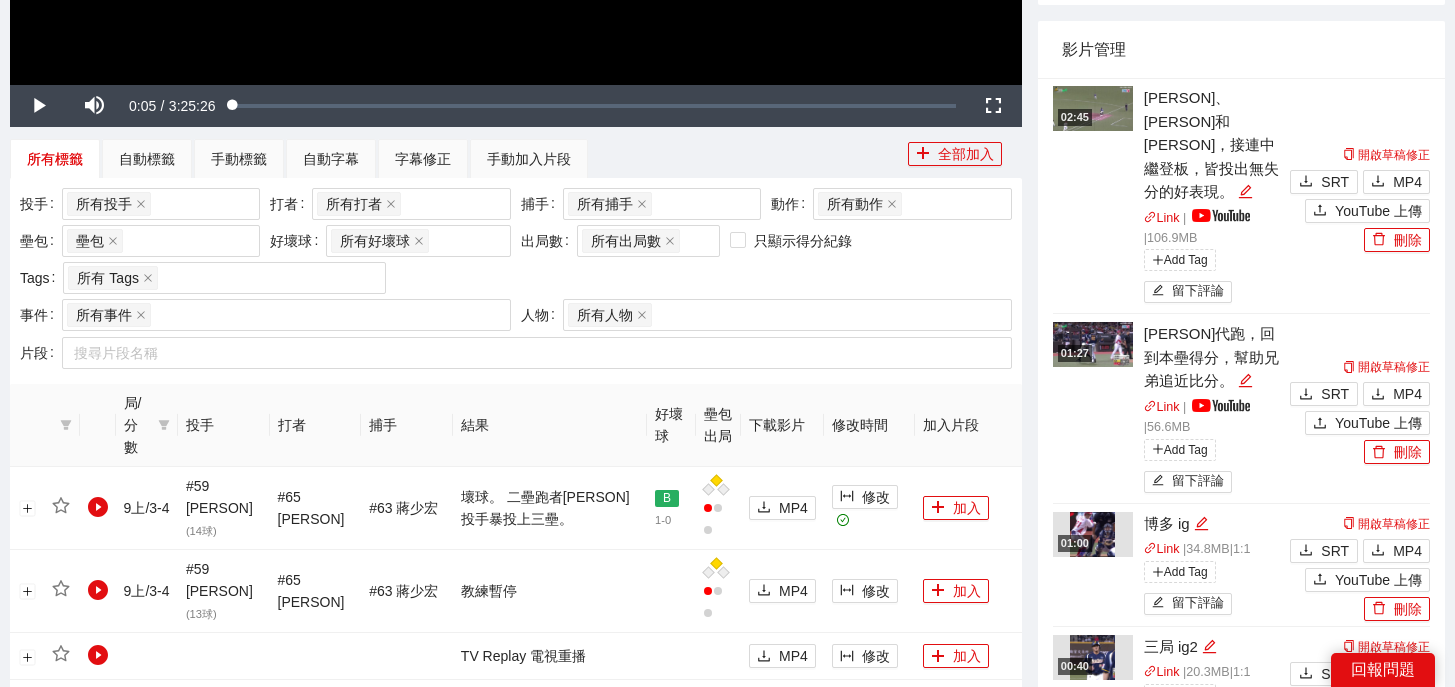 scroll, scrollTop: 0, scrollLeft: 0, axis: both 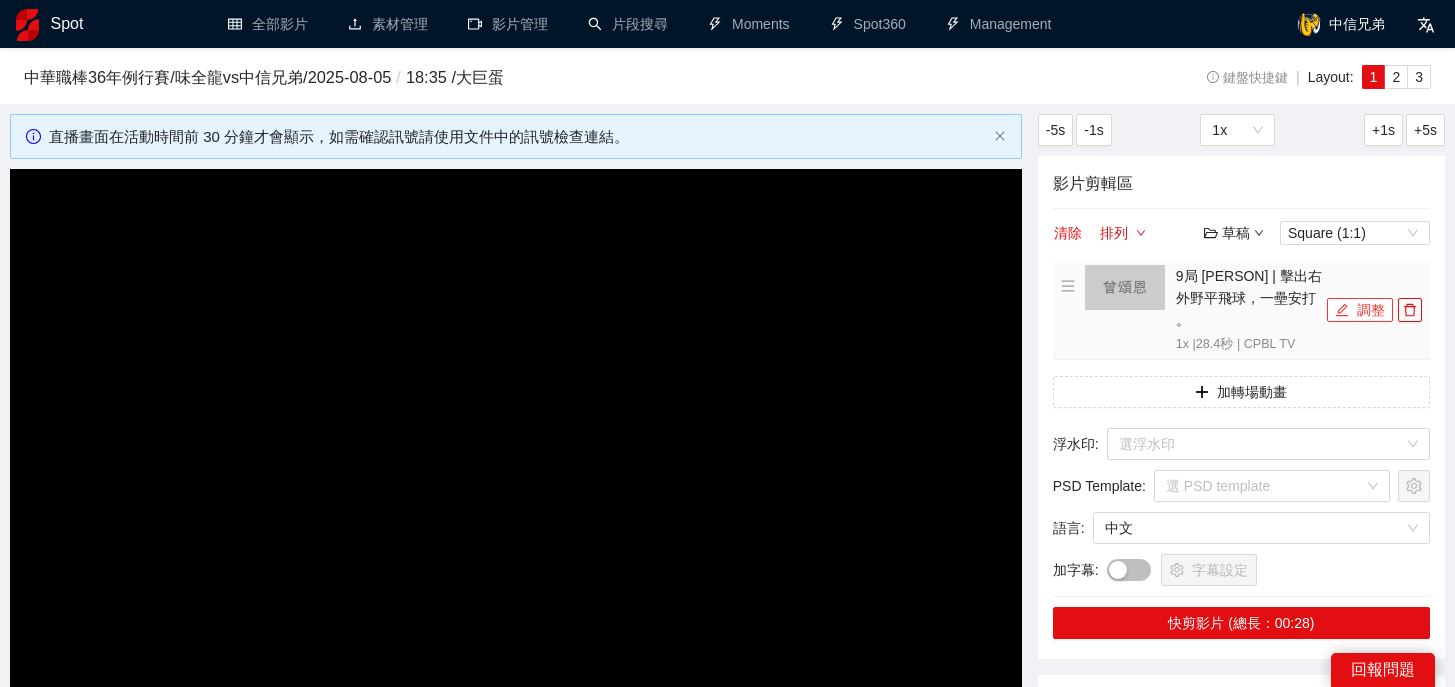 click on "調整" at bounding box center [1360, 310] 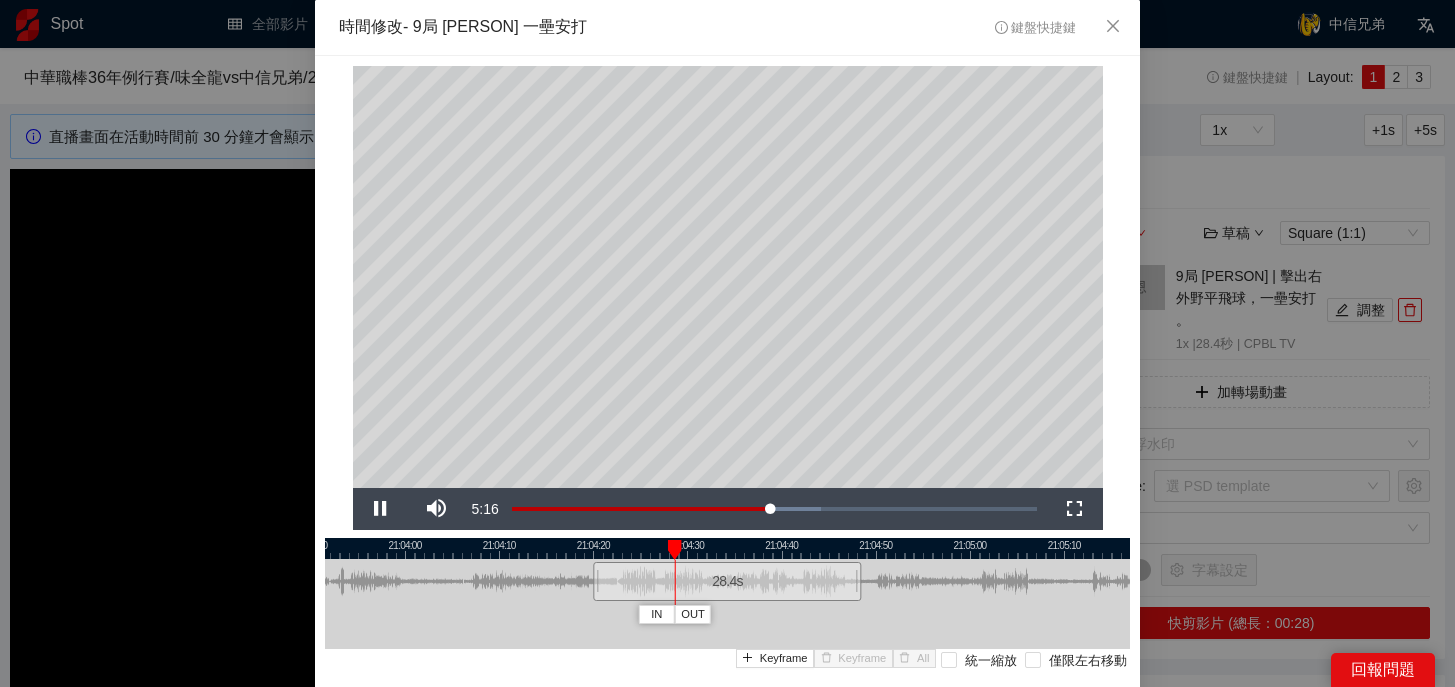 click on "**********" at bounding box center [727, 414] 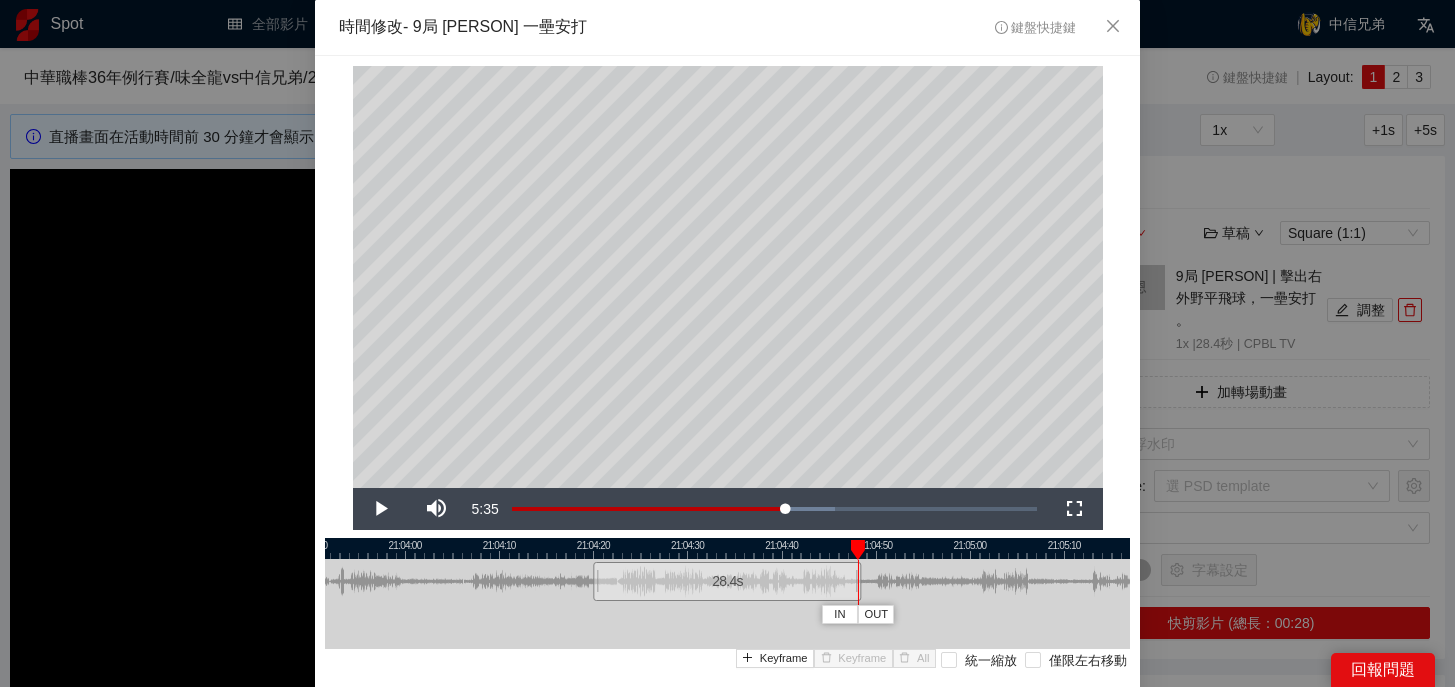 drag, startPoint x: 707, startPoint y: 544, endPoint x: 859, endPoint y: 550, distance: 152.11838 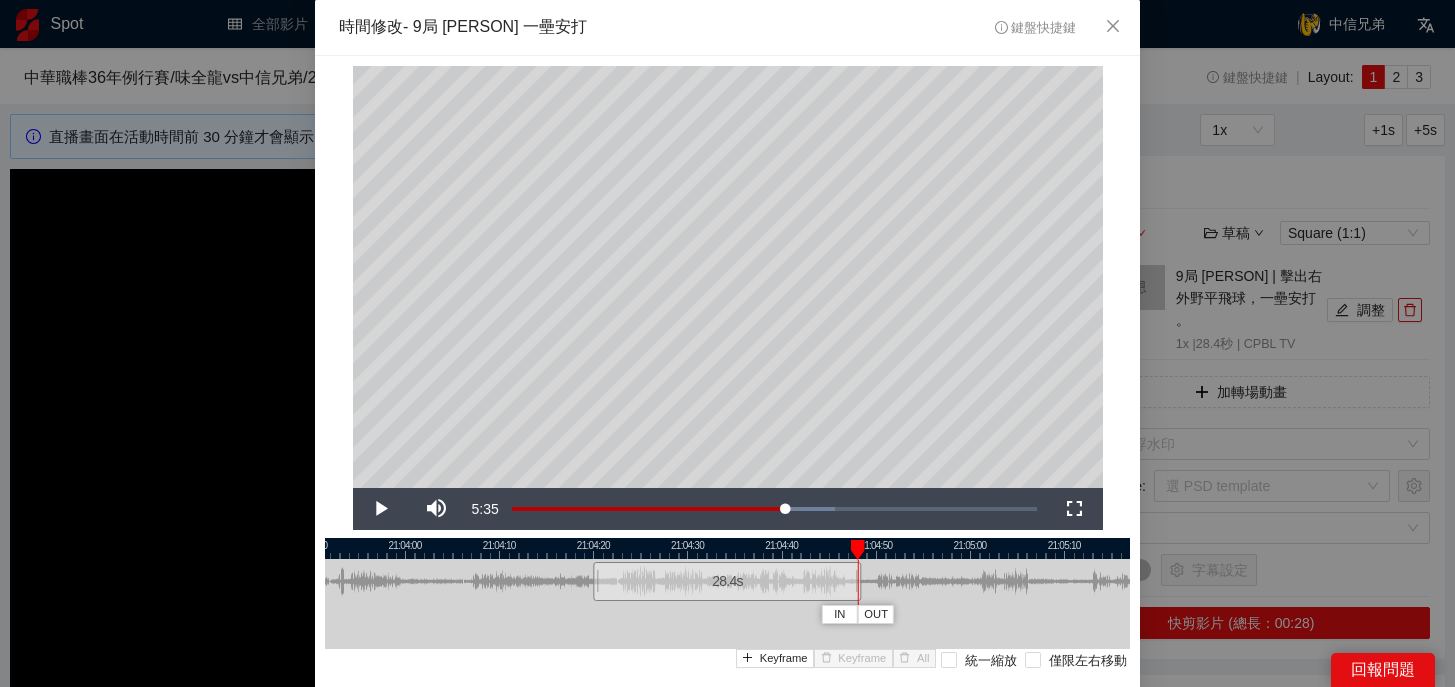 scroll, scrollTop: 138, scrollLeft: 0, axis: vertical 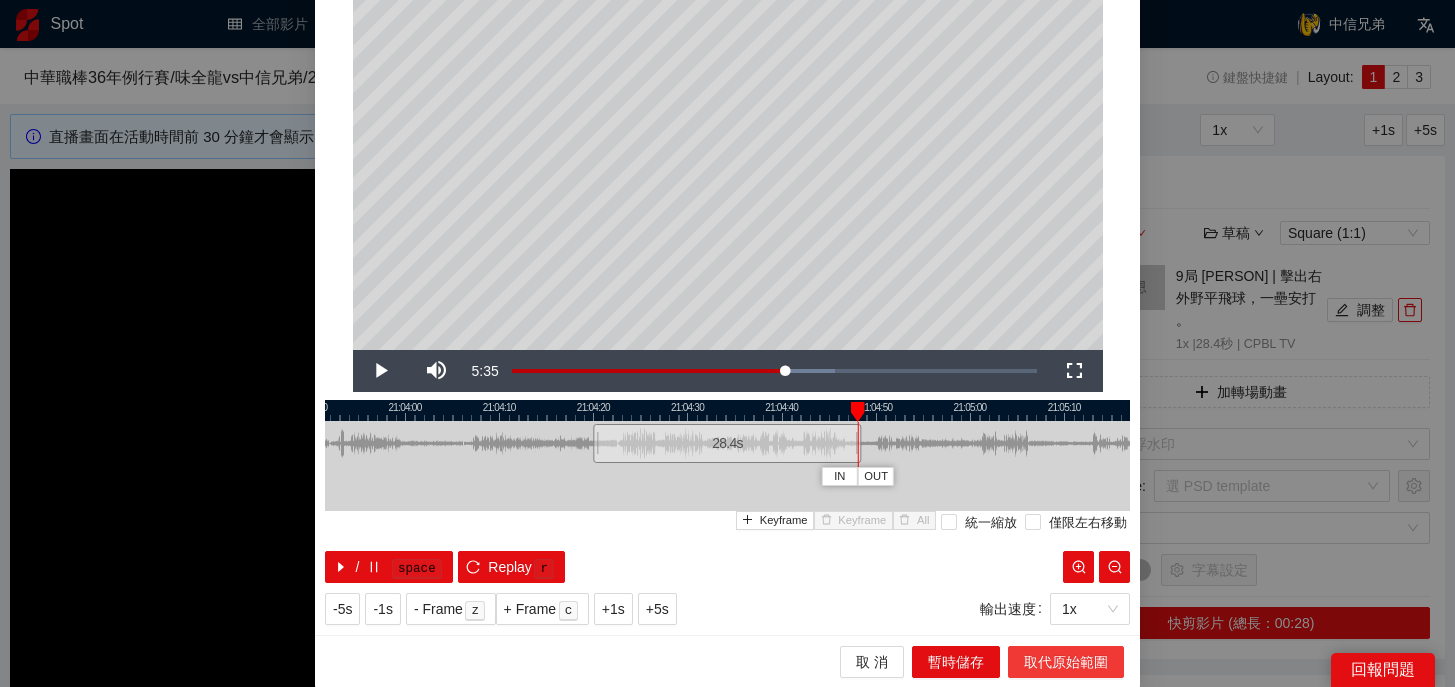 click on "取代原始範圍" at bounding box center (1066, 662) 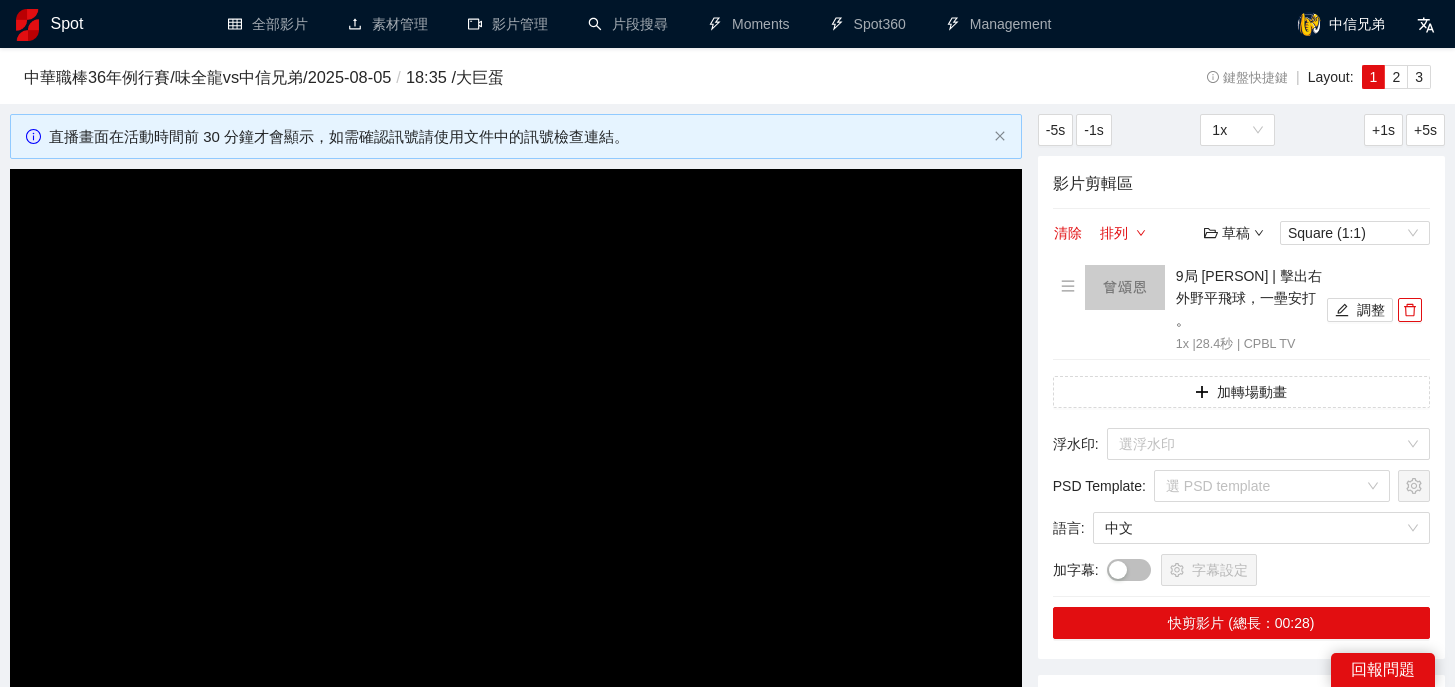 scroll, scrollTop: 0, scrollLeft: 0, axis: both 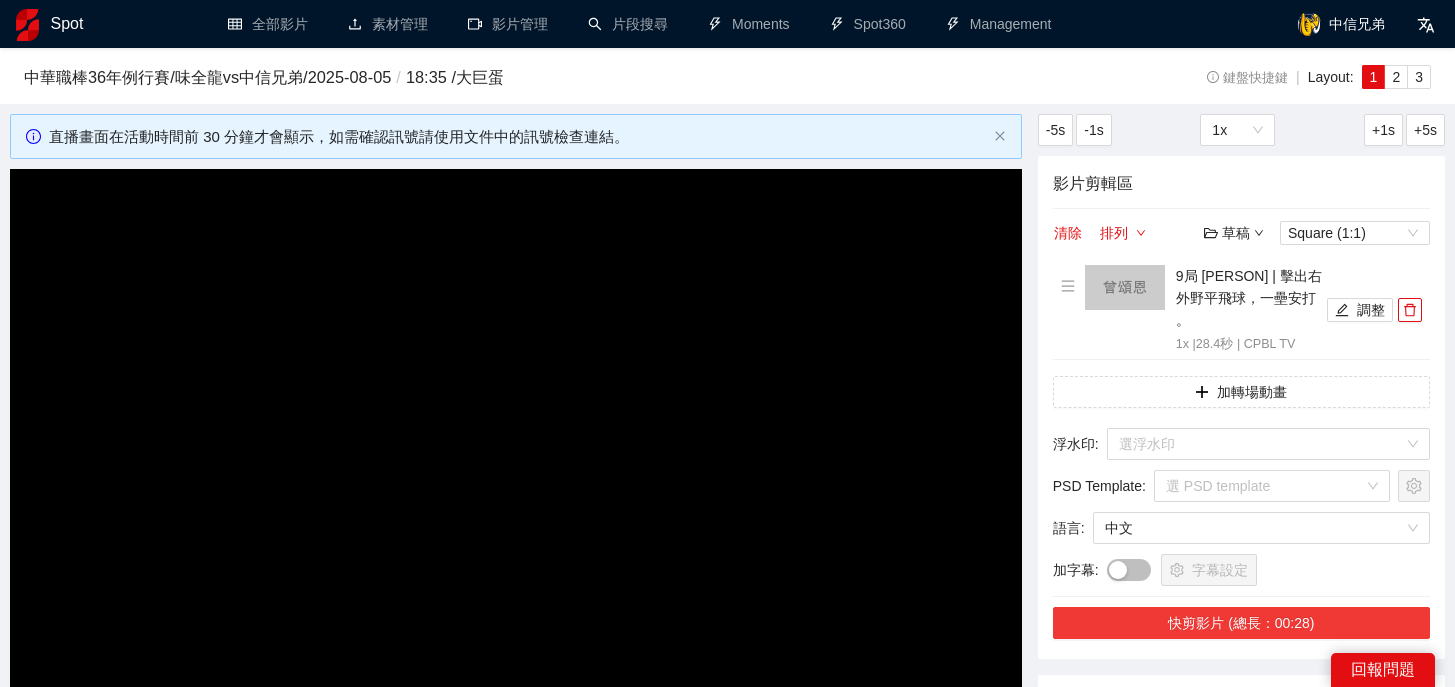 click on "快剪影片 (總長：00:28)" at bounding box center [1241, 623] 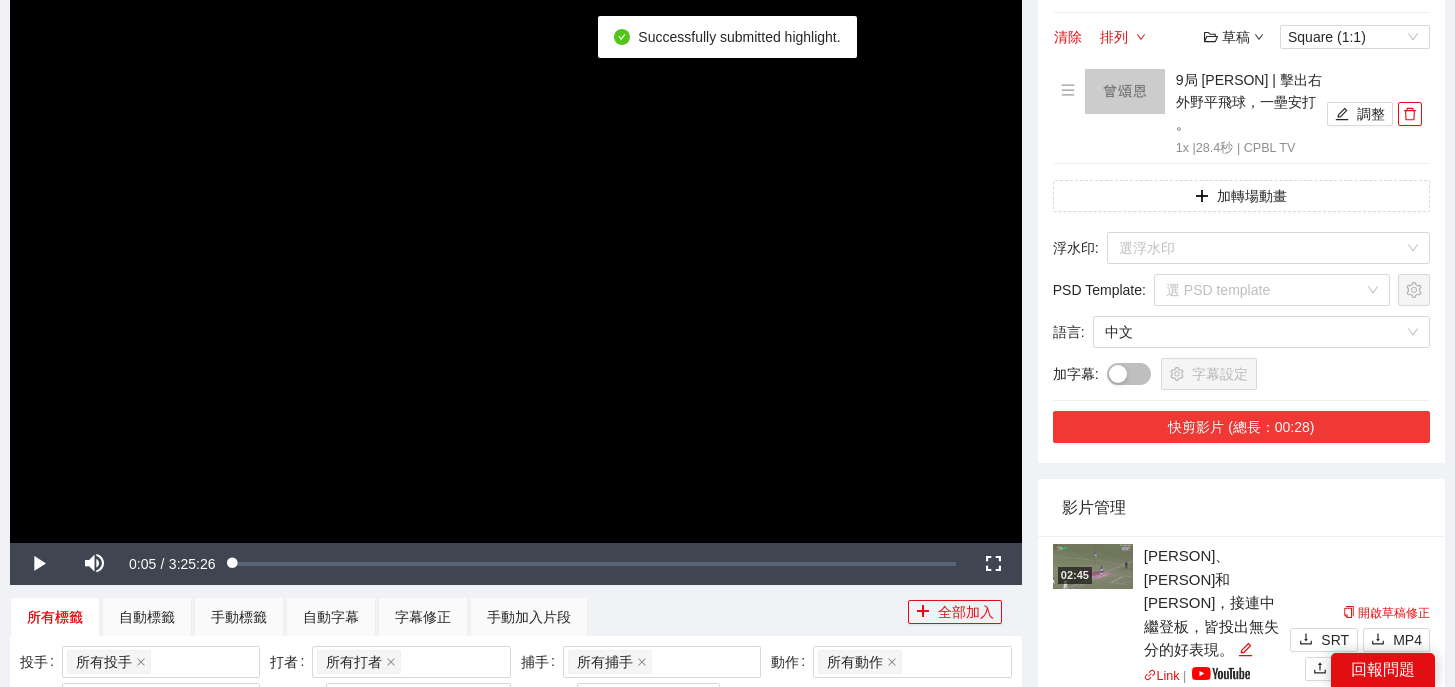 scroll, scrollTop: 276, scrollLeft: 0, axis: vertical 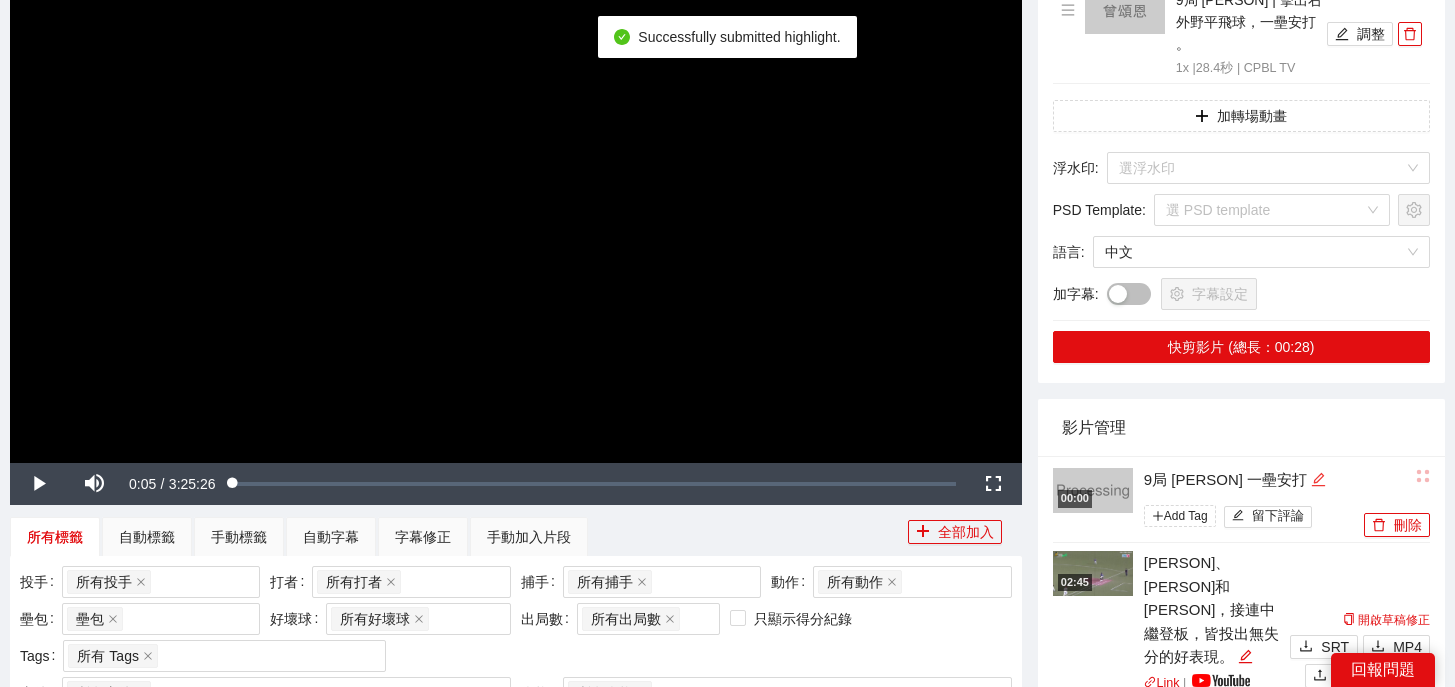 click 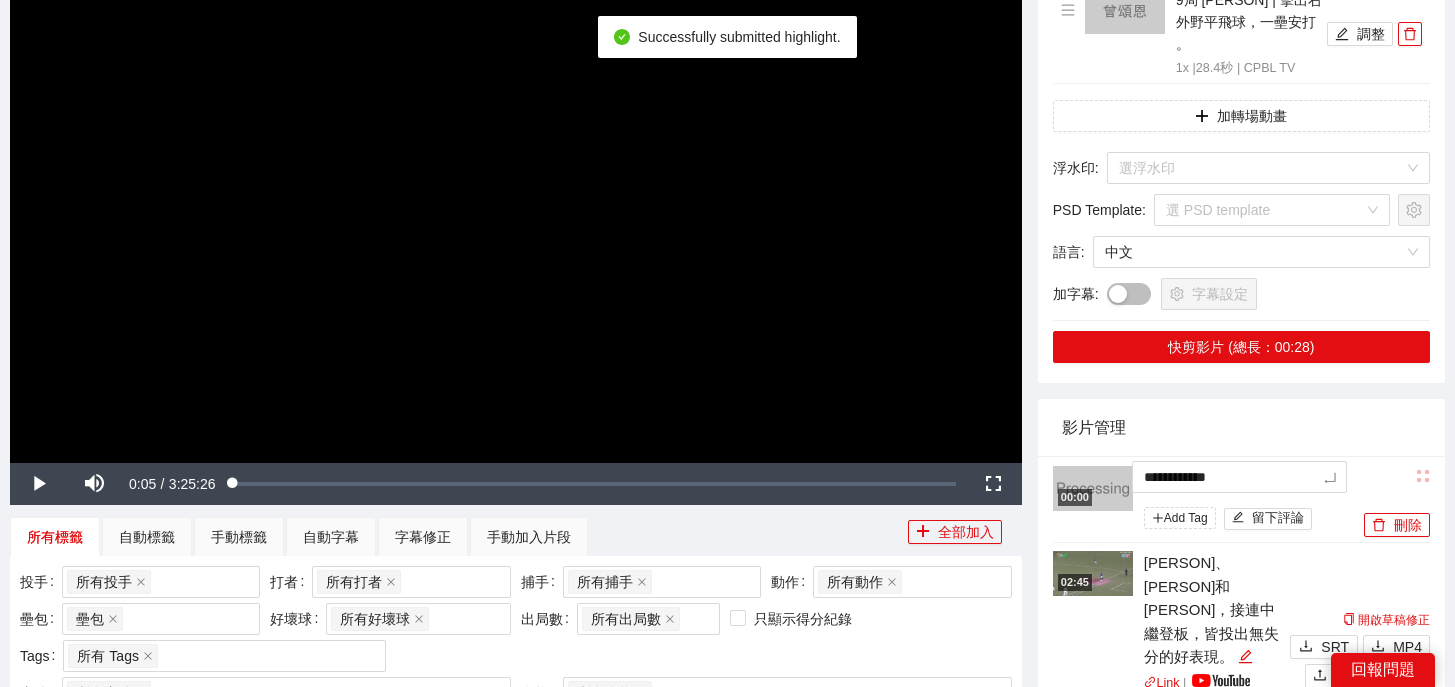 drag, startPoint x: 1303, startPoint y: 456, endPoint x: 884, endPoint y: 426, distance: 420.0726 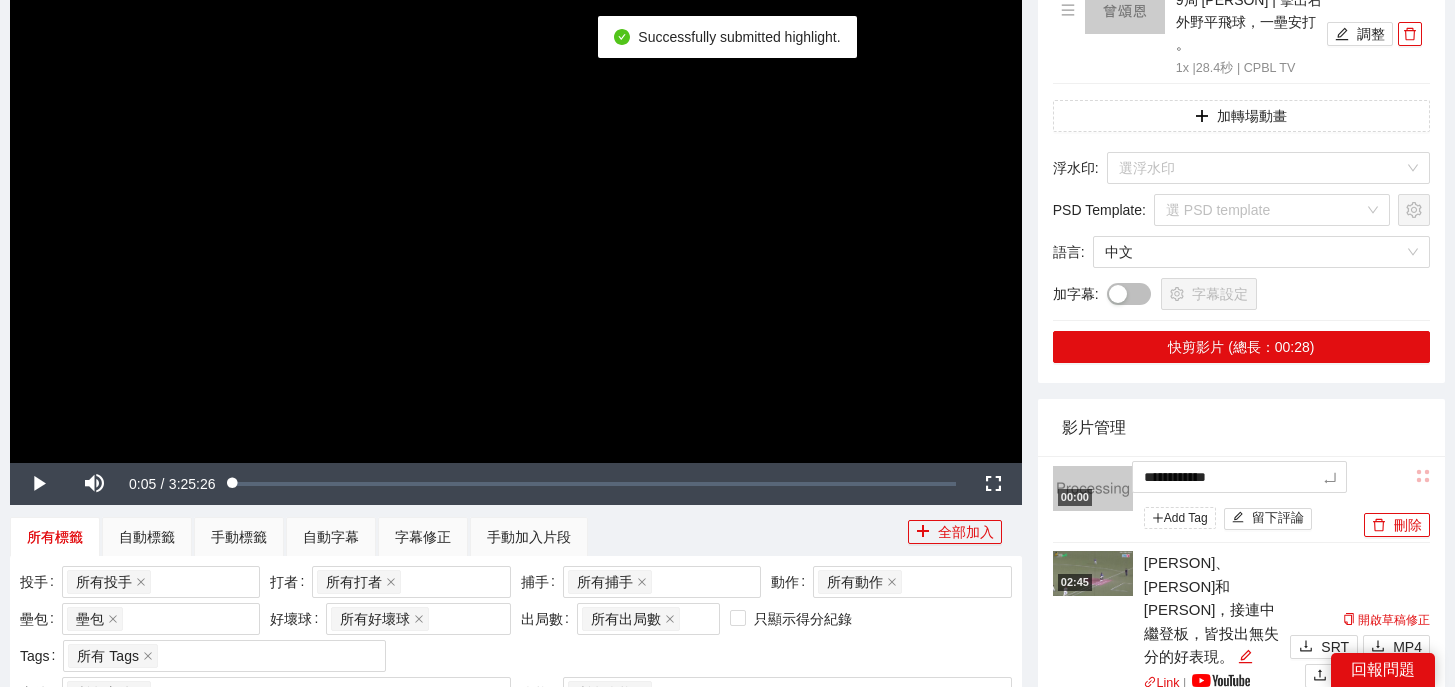 click on "**********" at bounding box center (727, 1191) 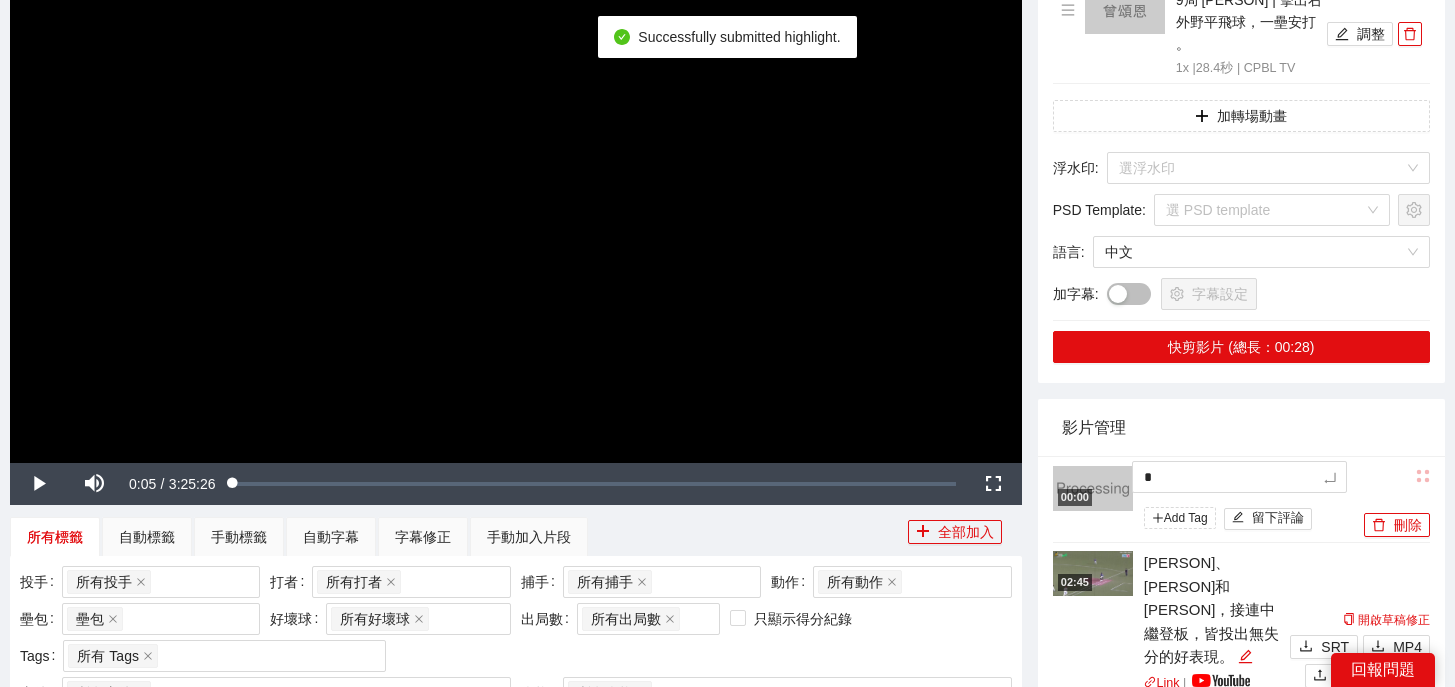 type 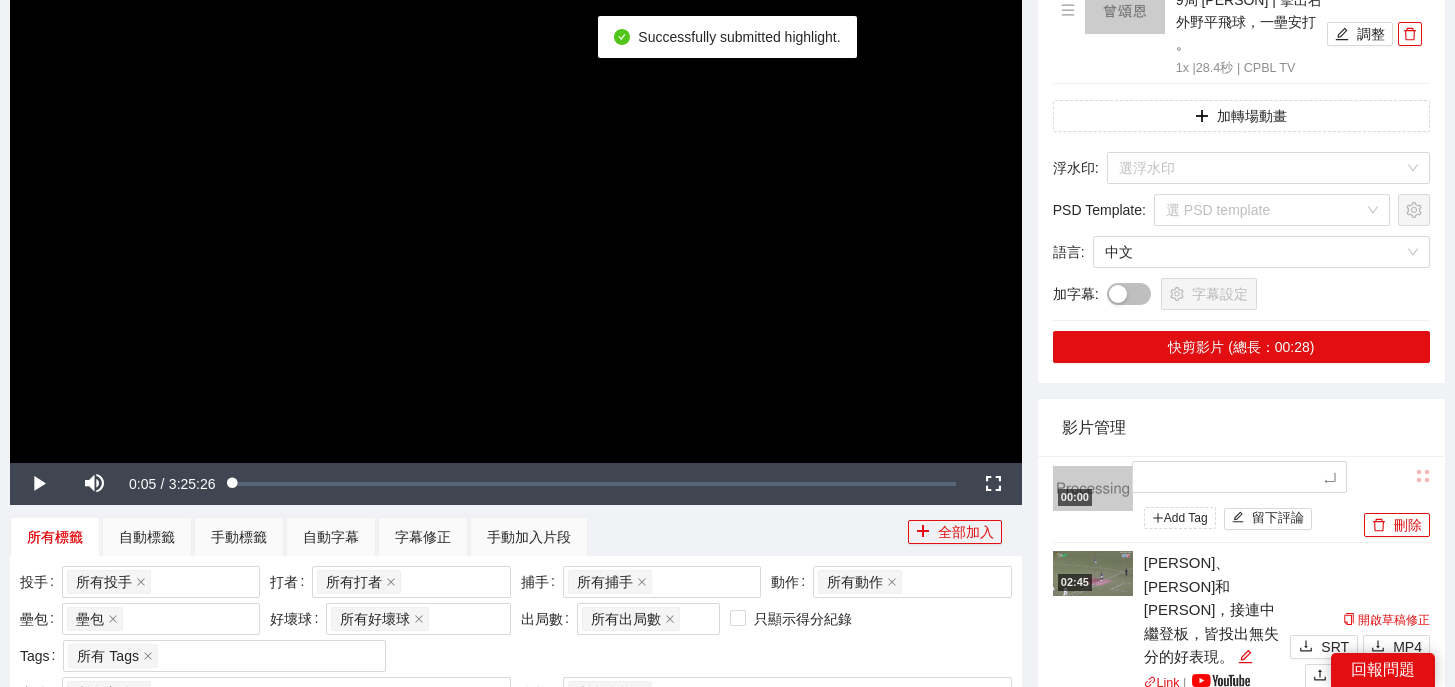 type on "*" 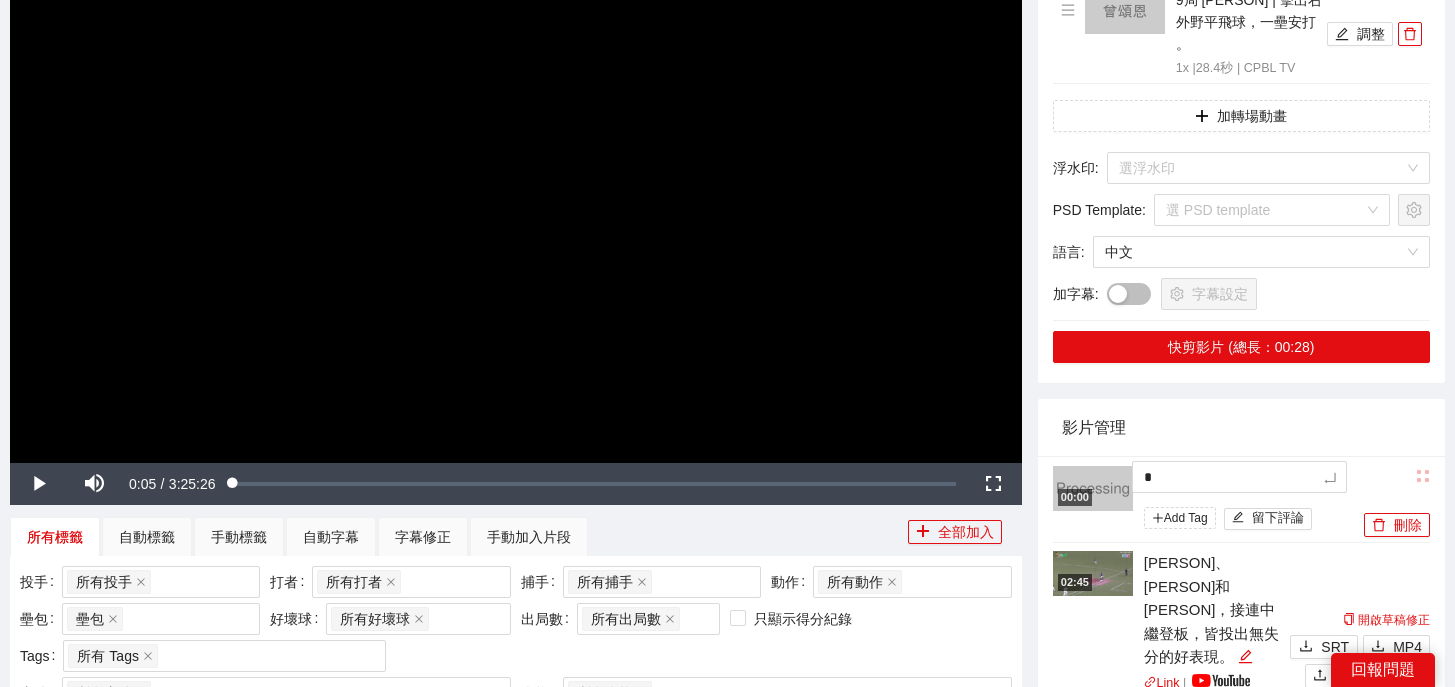 type on "**" 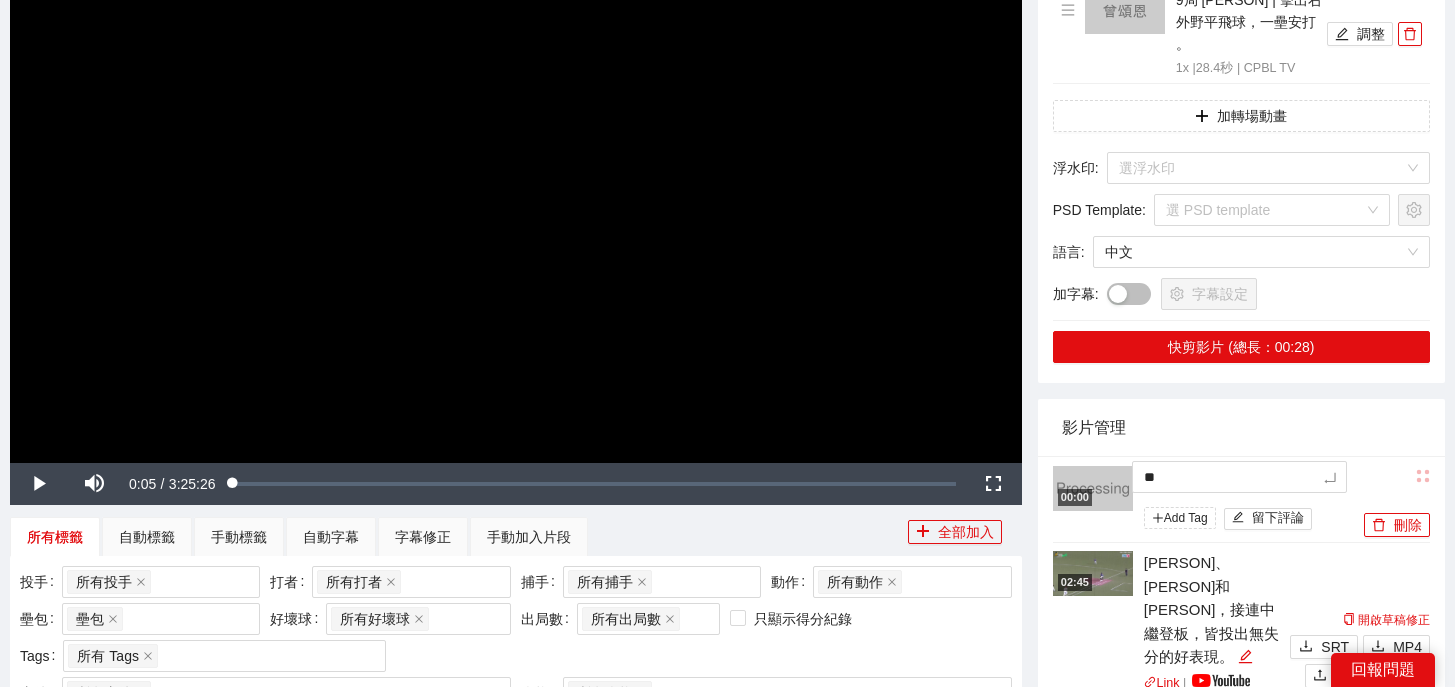 type on "***" 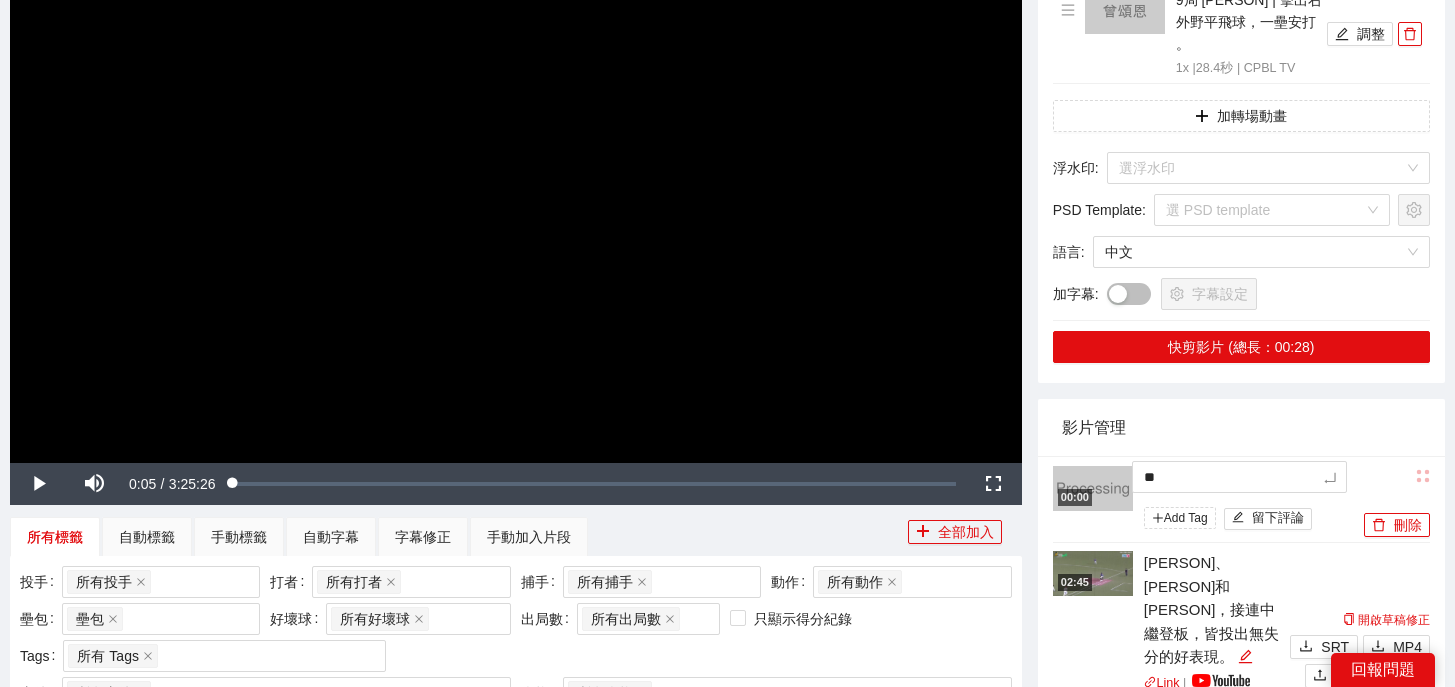 type on "***" 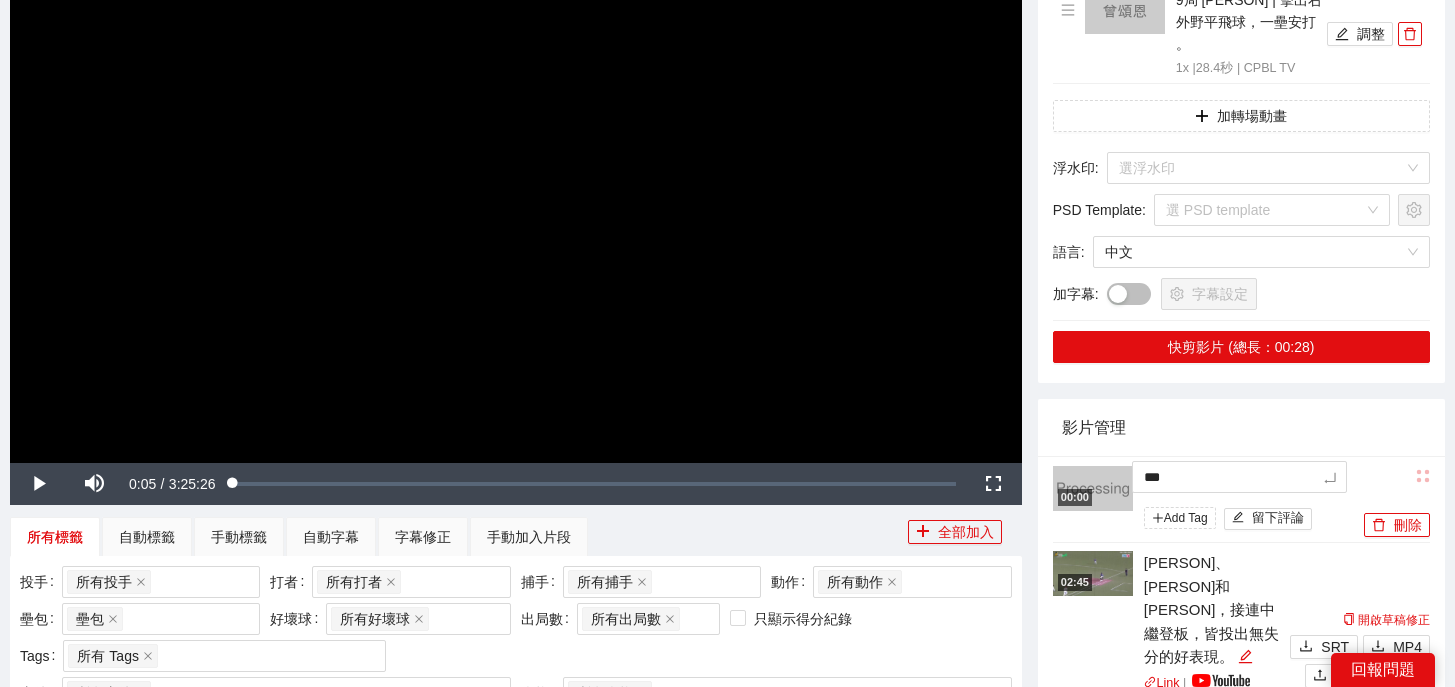 type on "**" 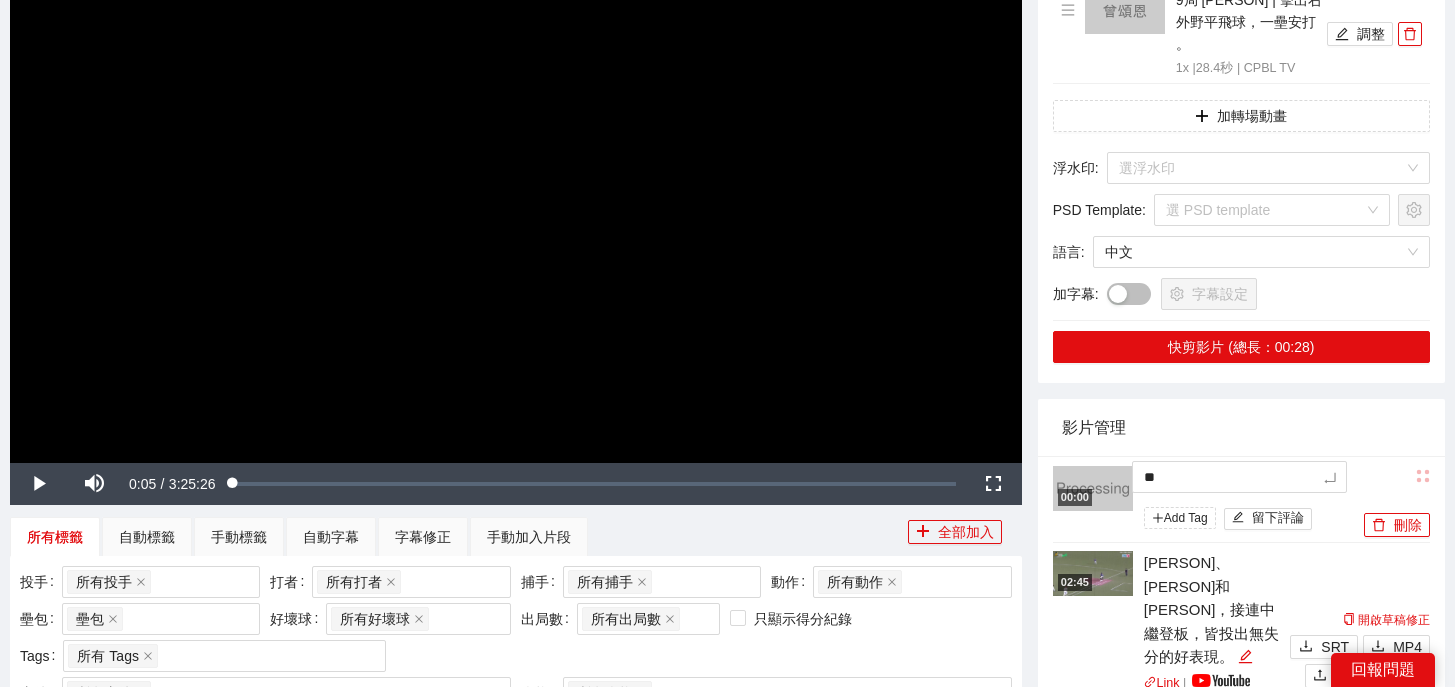 type on "**" 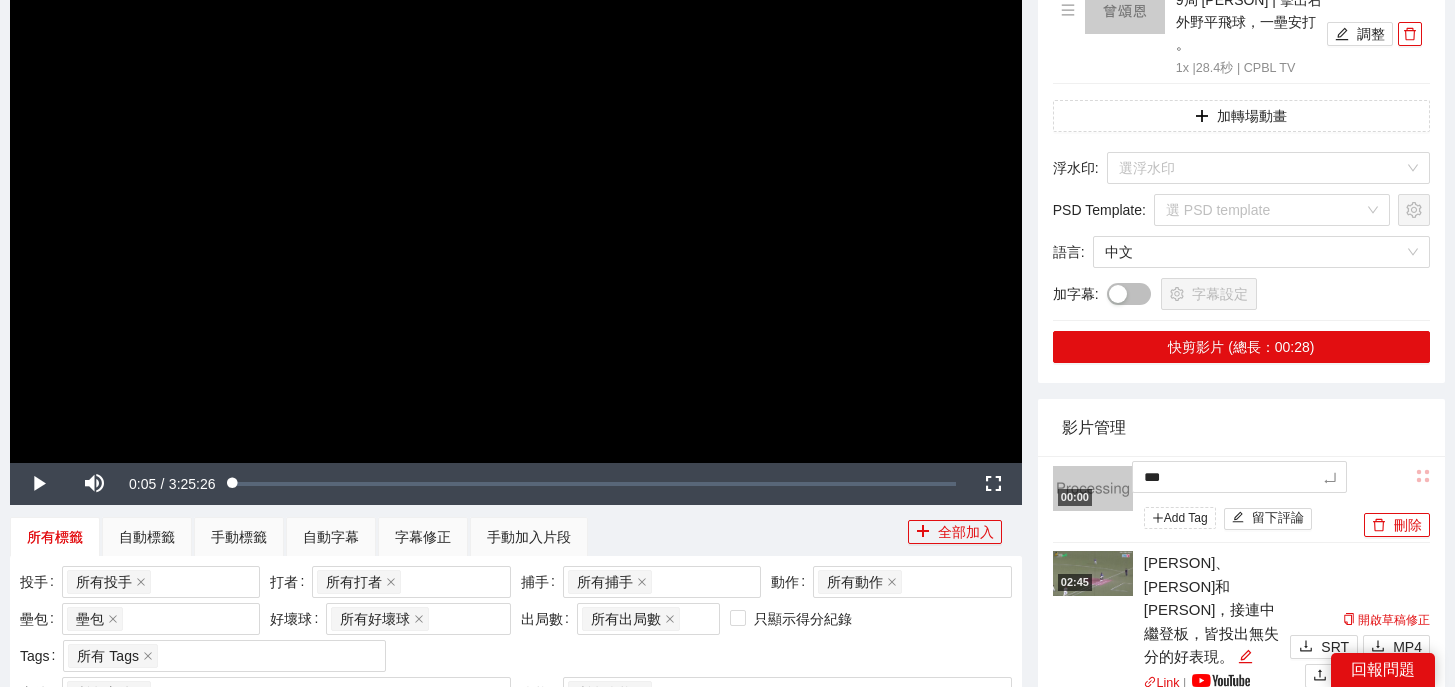 type on "****" 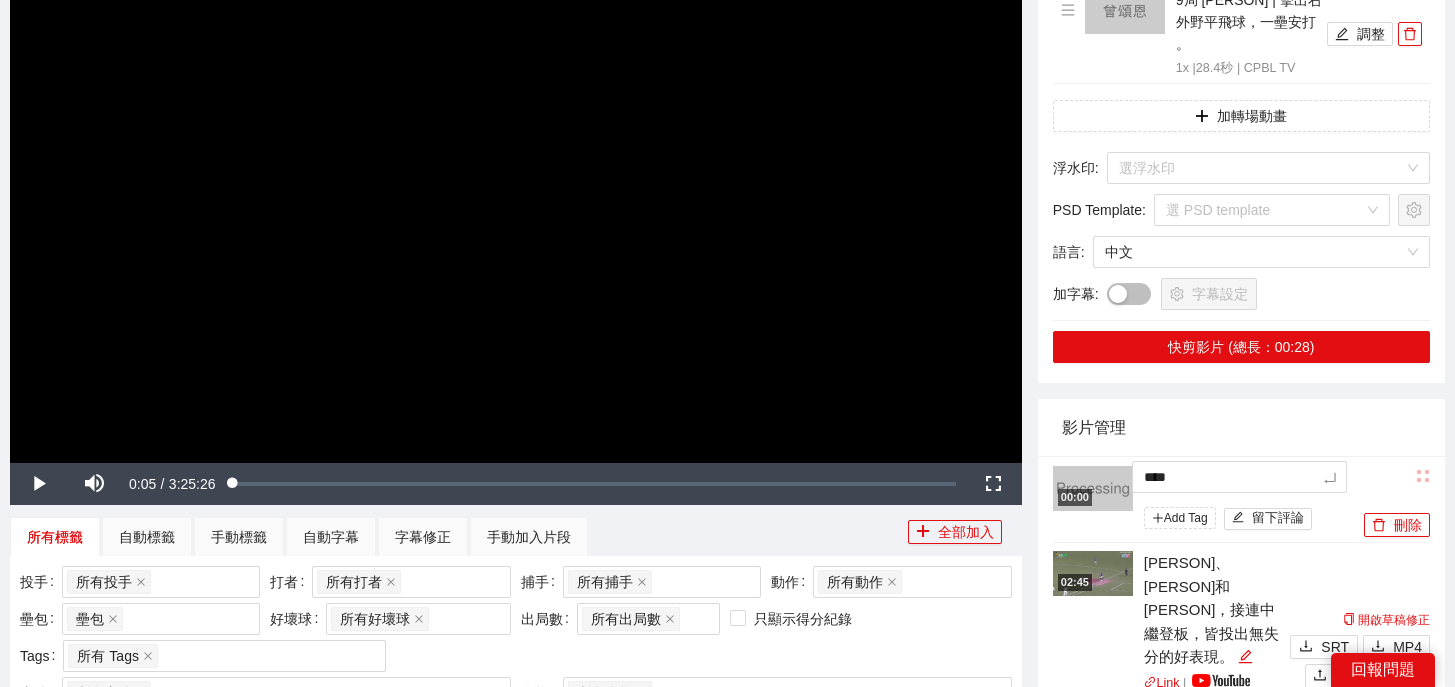 type on "*****" 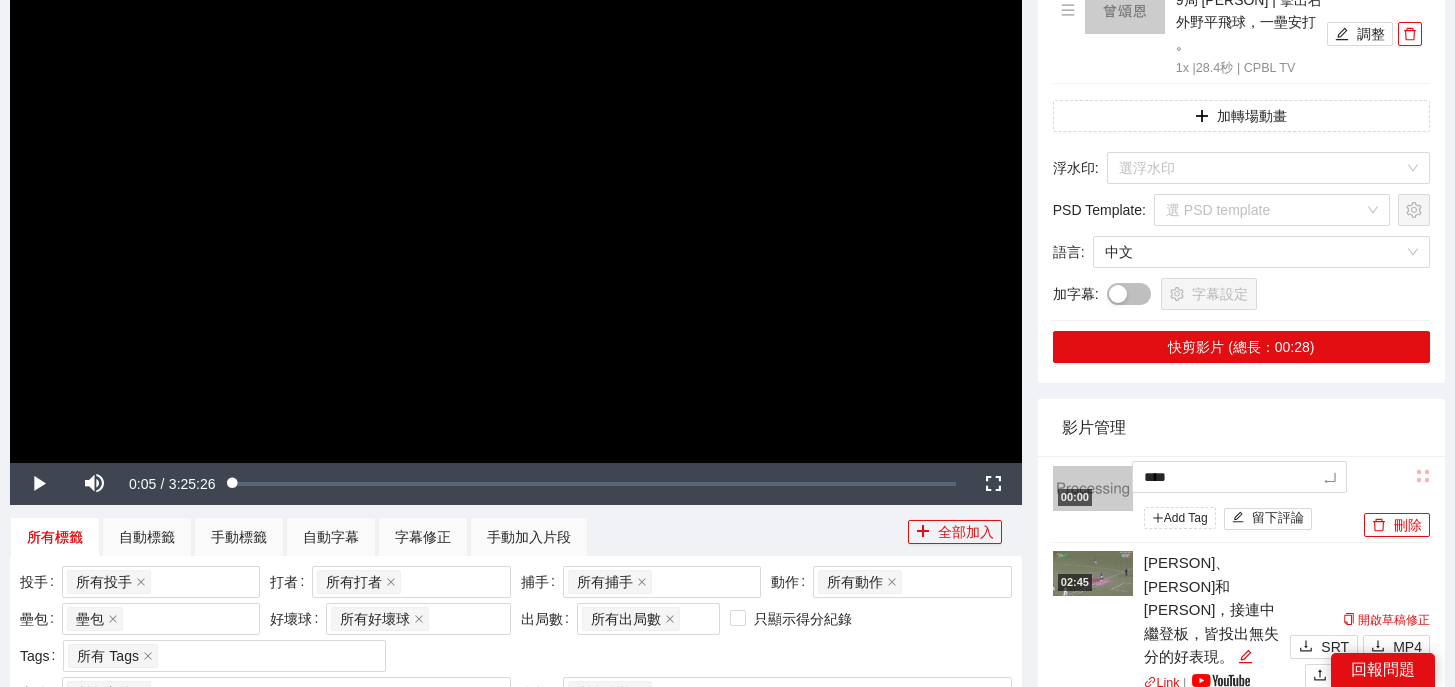type on "*****" 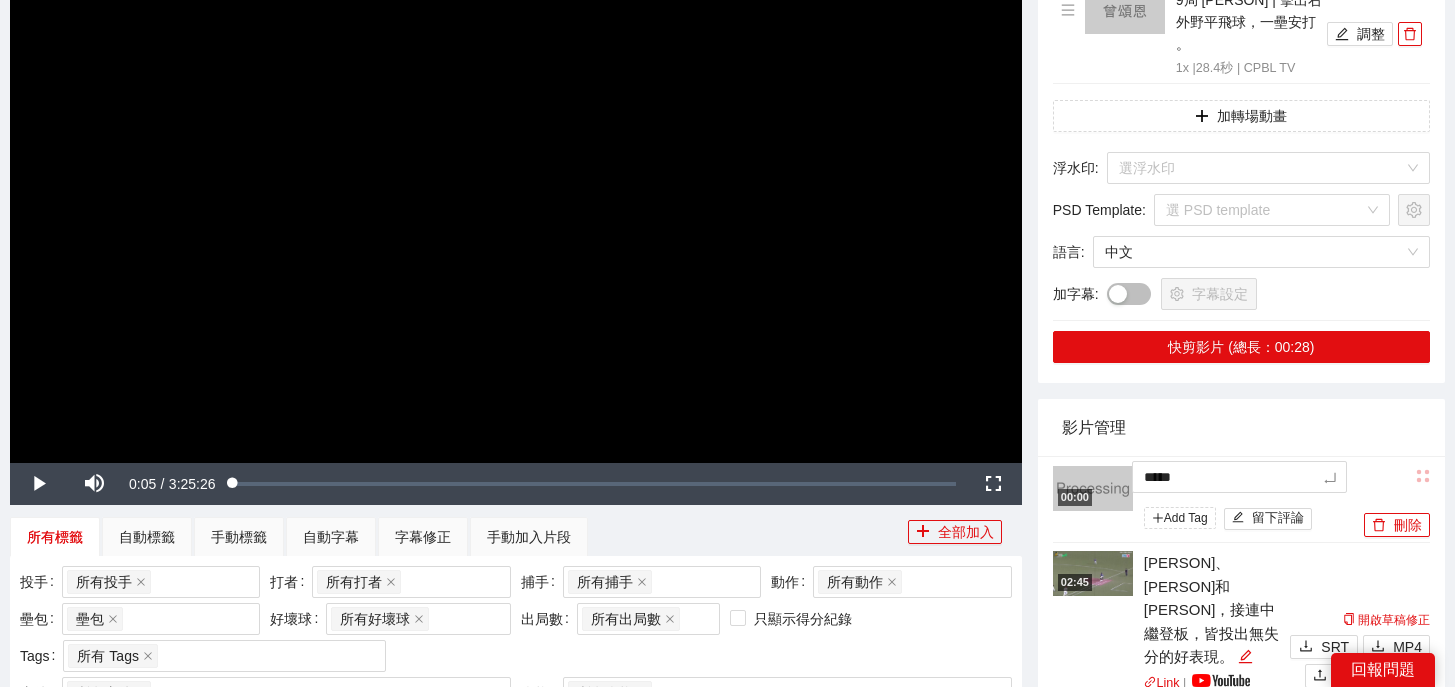 type on "****" 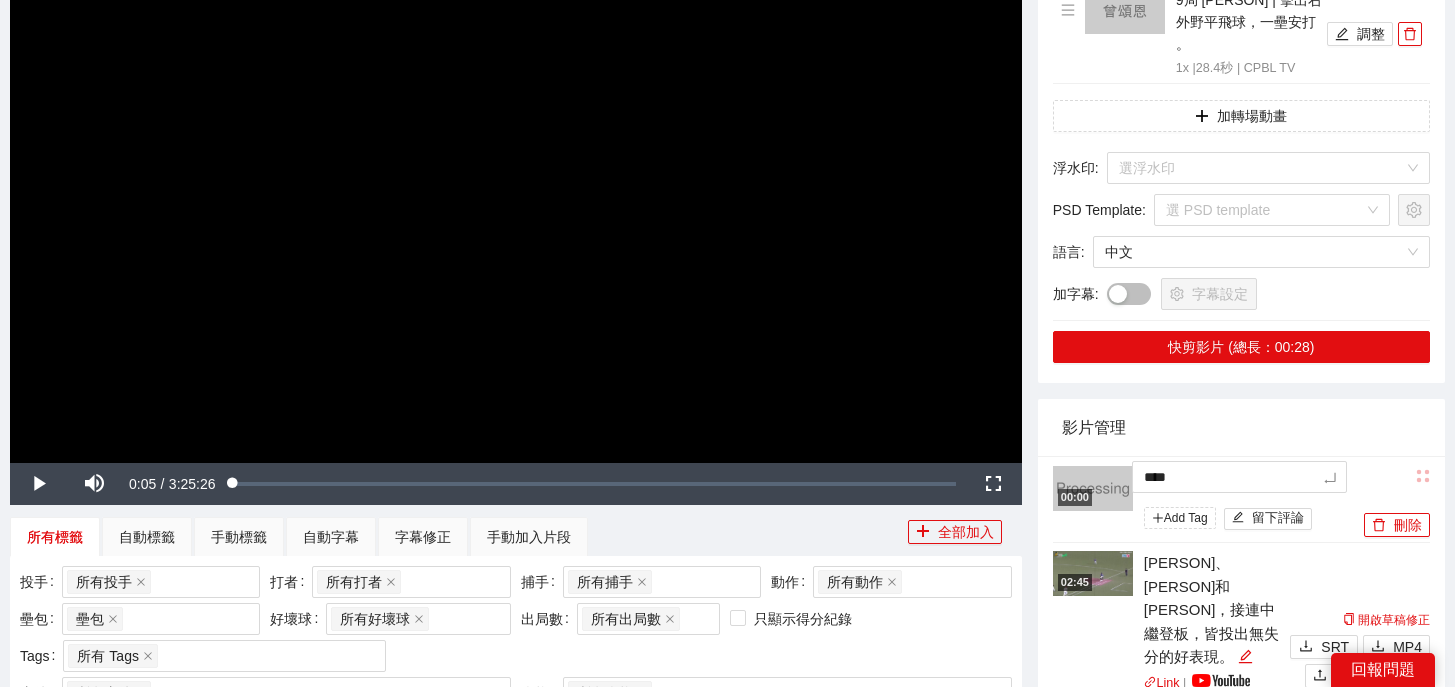 type on "**" 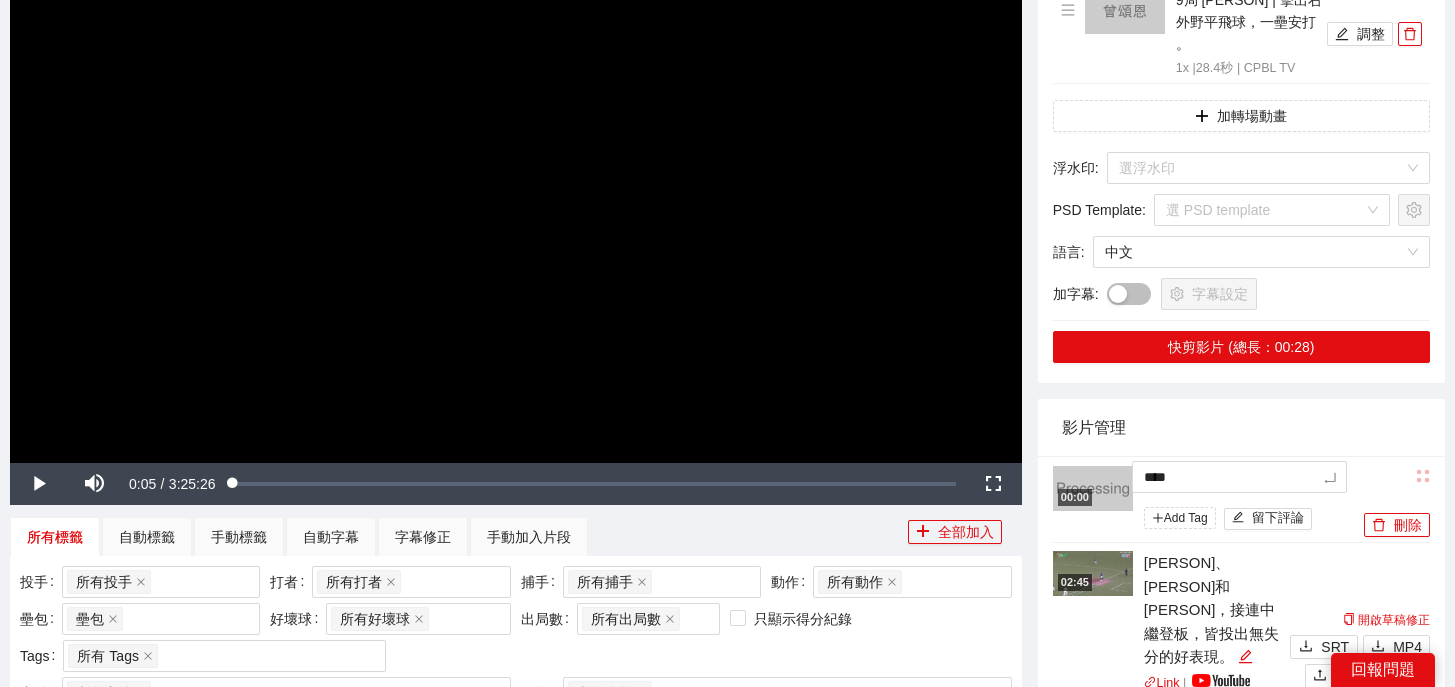 type on "**" 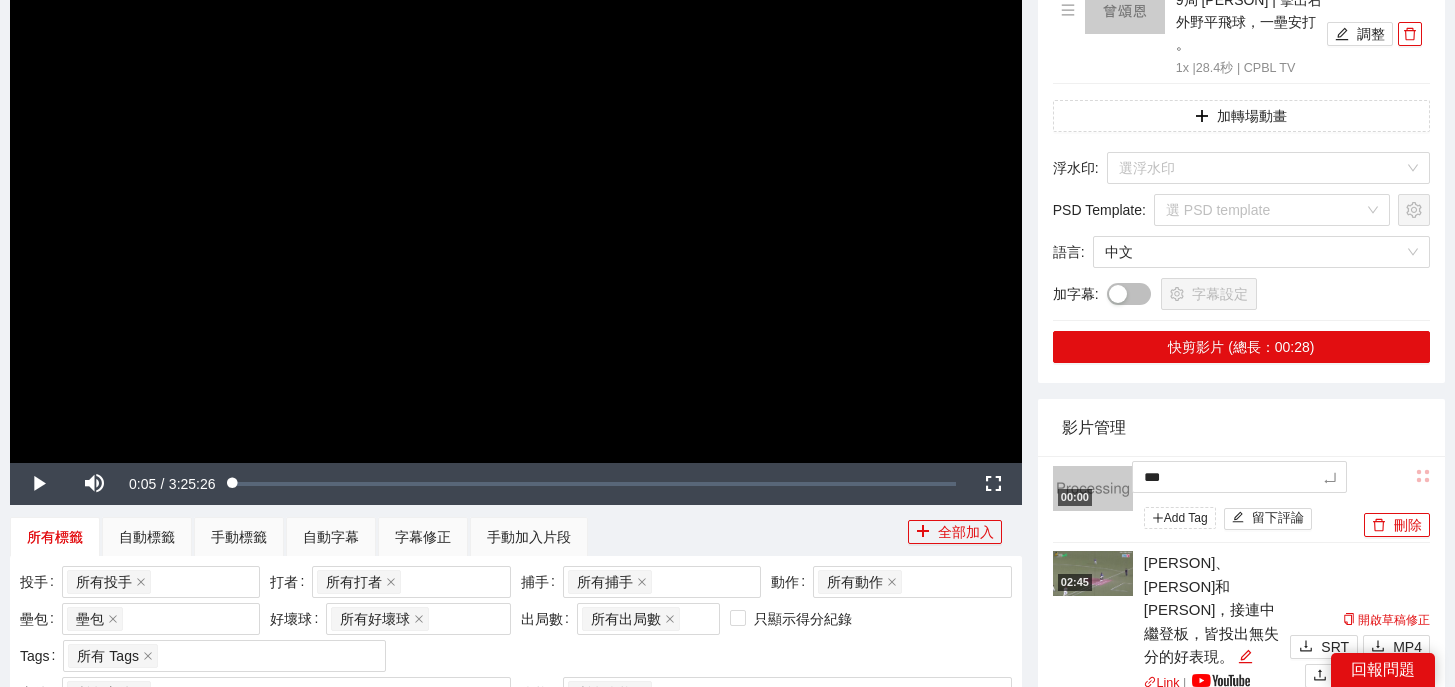 type on "****" 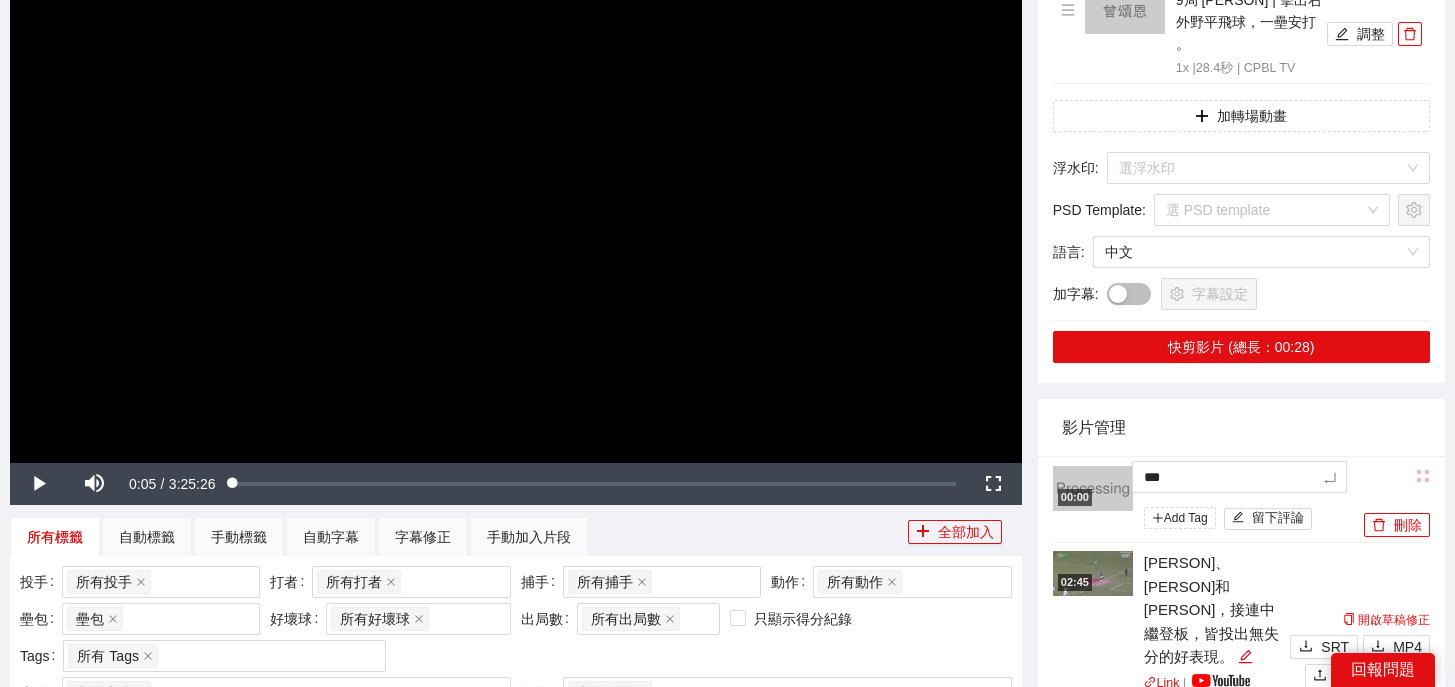 type on "****" 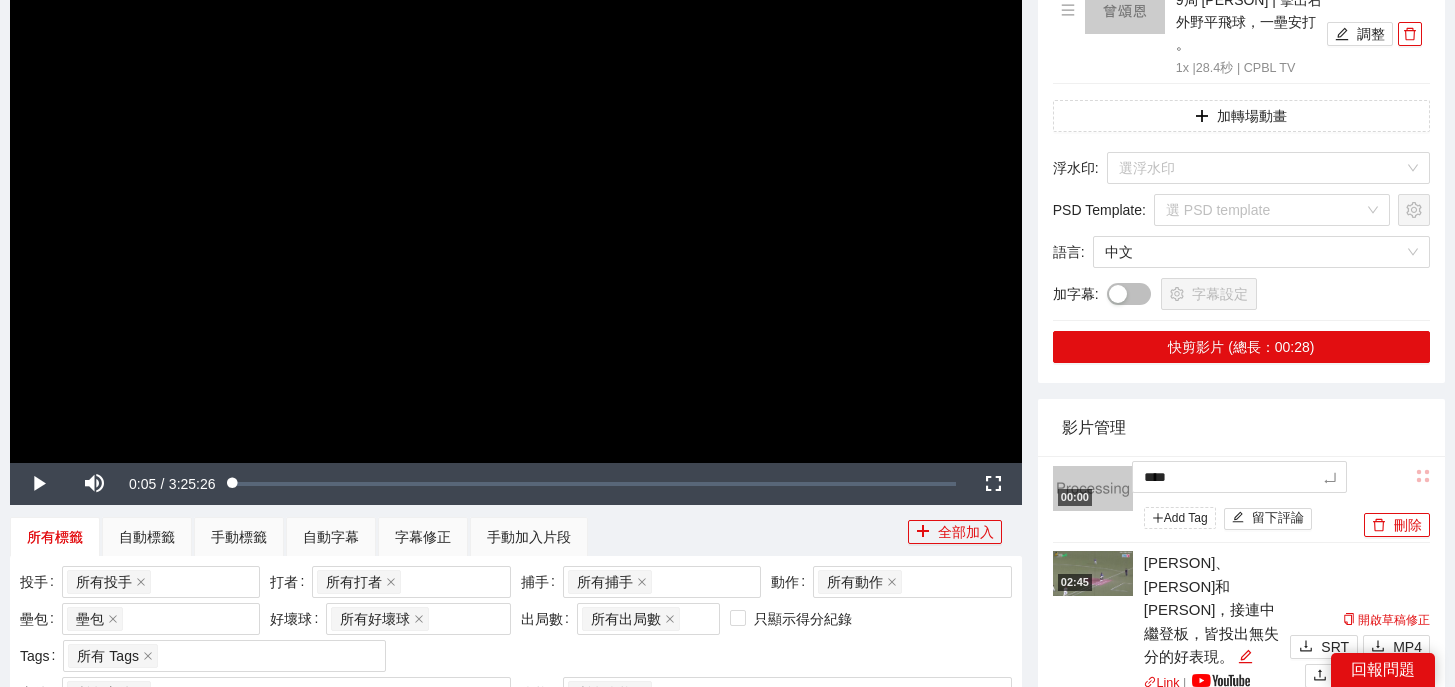 type on "*****" 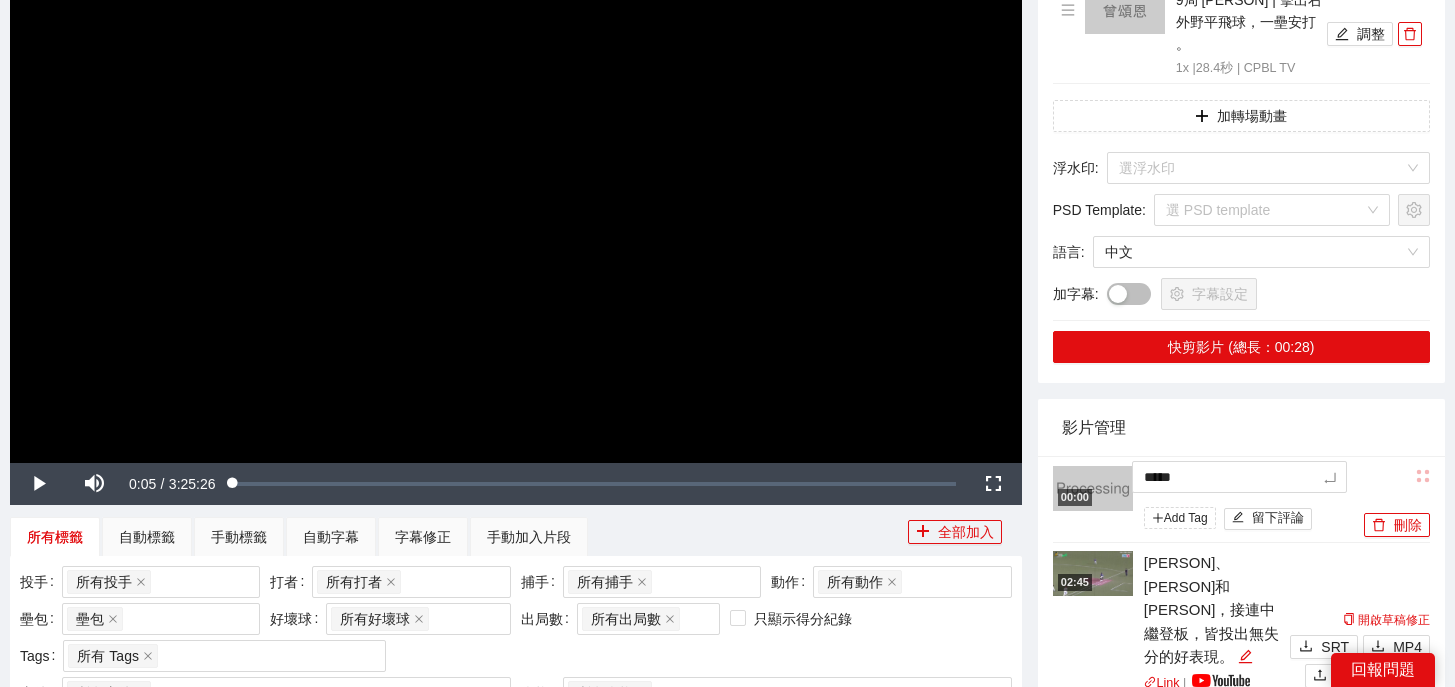 type on "*****" 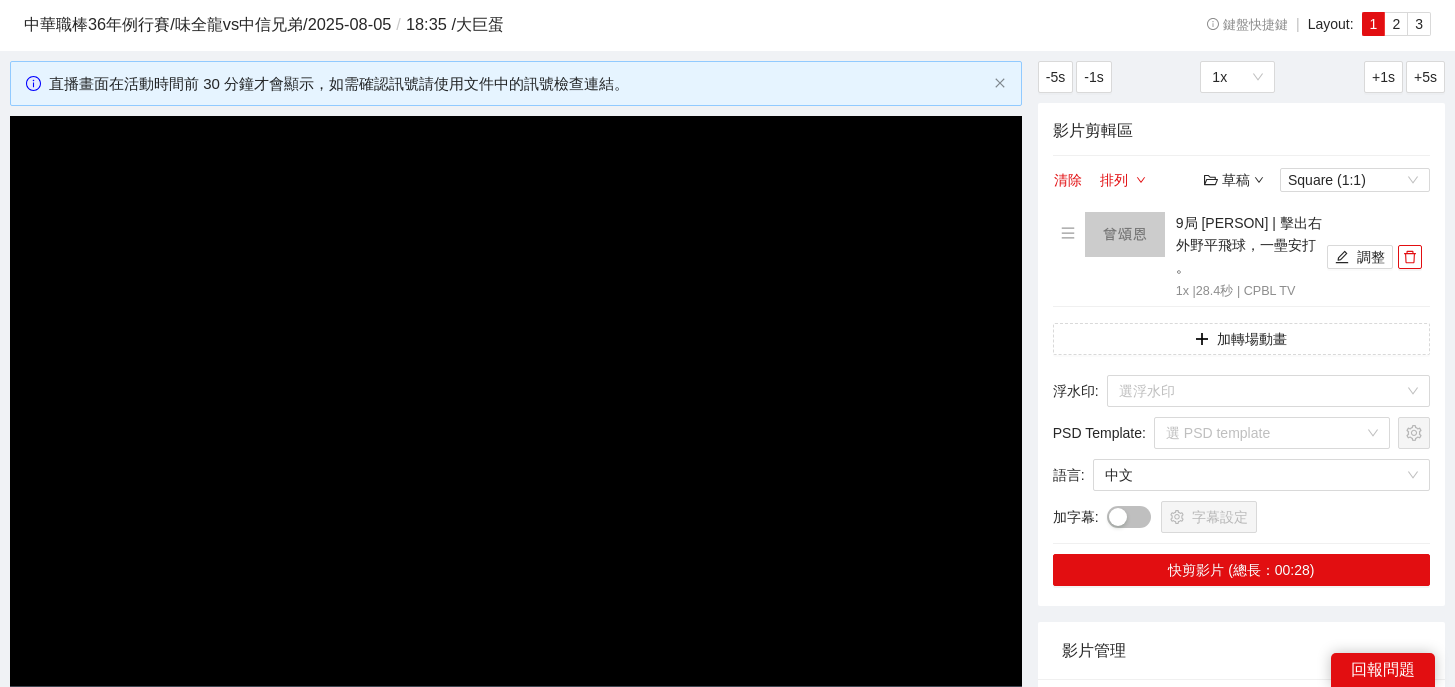 scroll, scrollTop: 0, scrollLeft: 0, axis: both 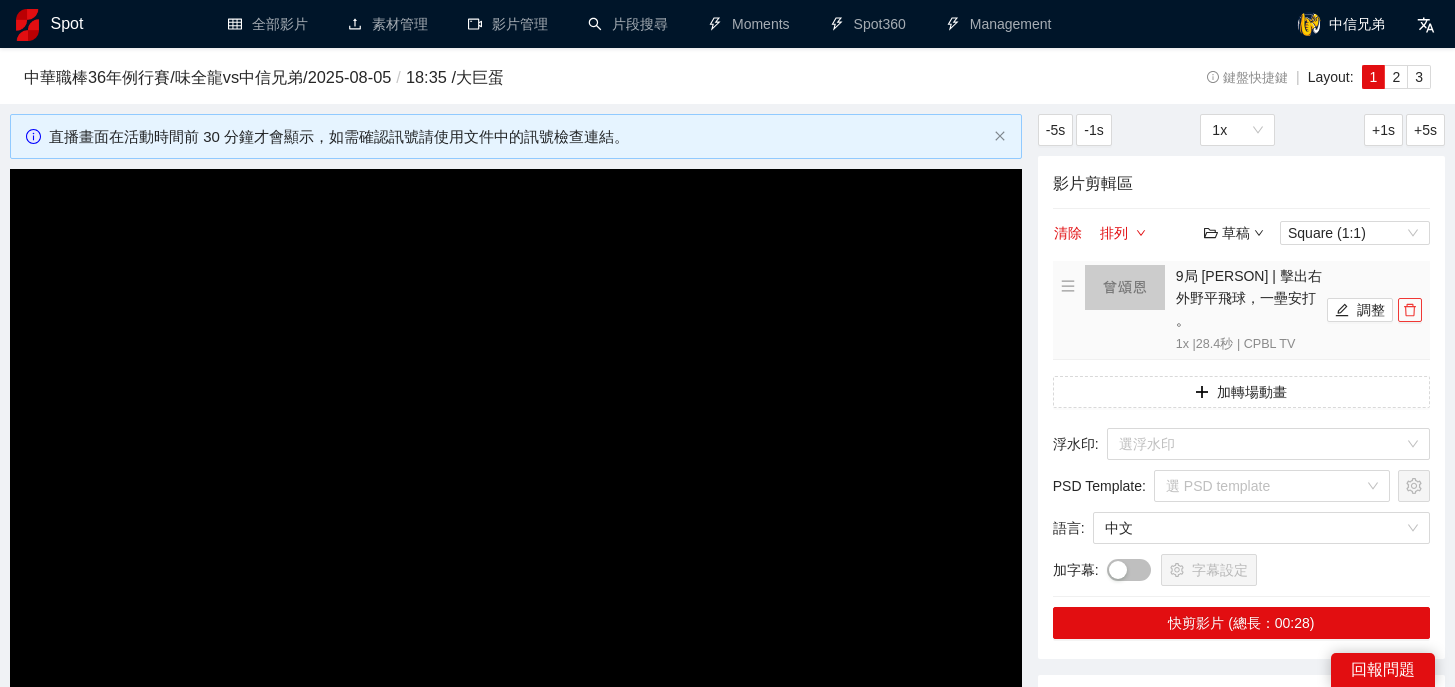 click at bounding box center [1410, 310] 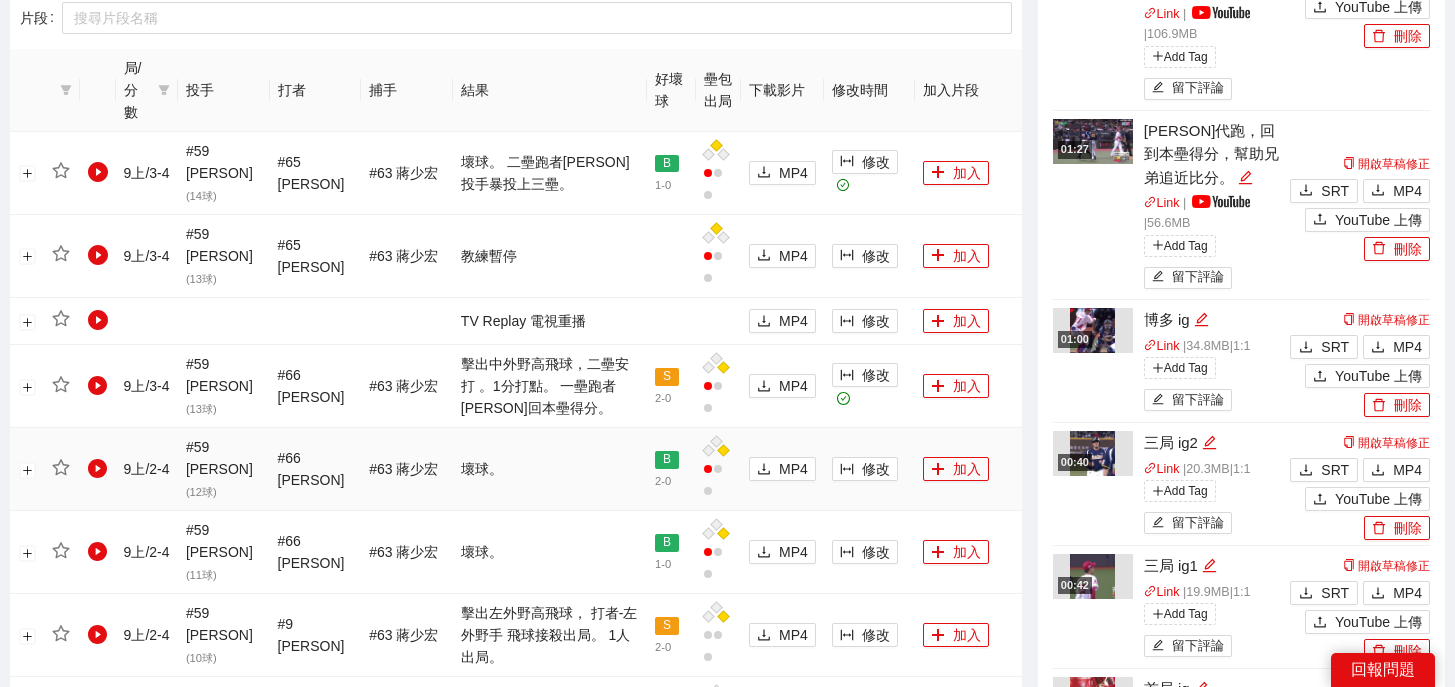 scroll, scrollTop: 996, scrollLeft: 0, axis: vertical 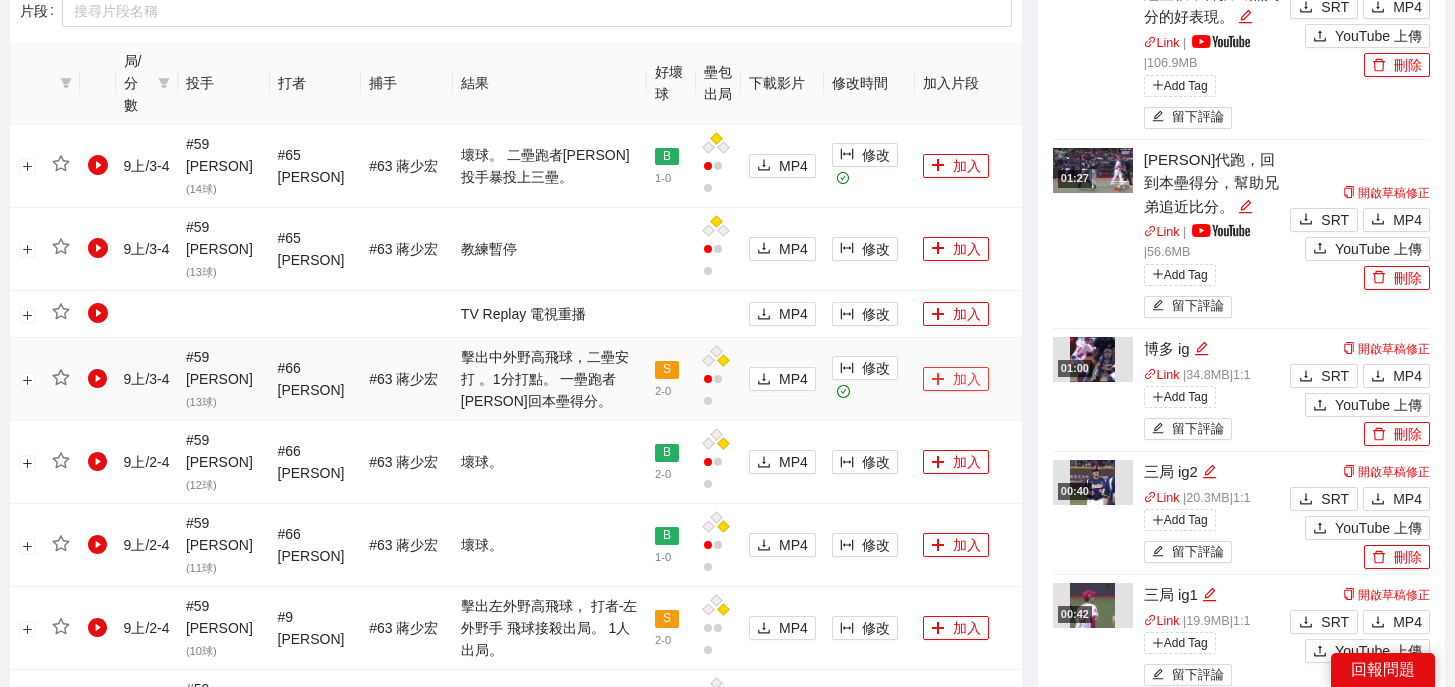 click at bounding box center (938, 380) 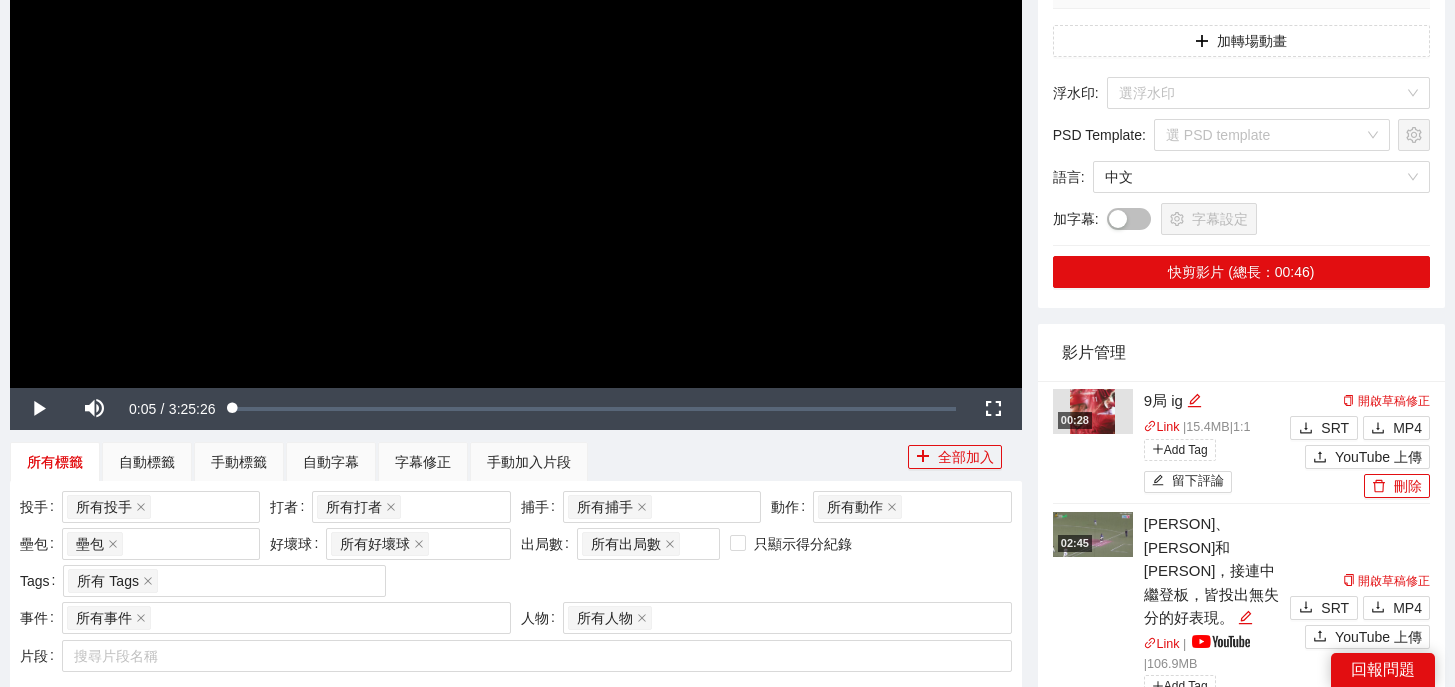 scroll, scrollTop: 0, scrollLeft: 0, axis: both 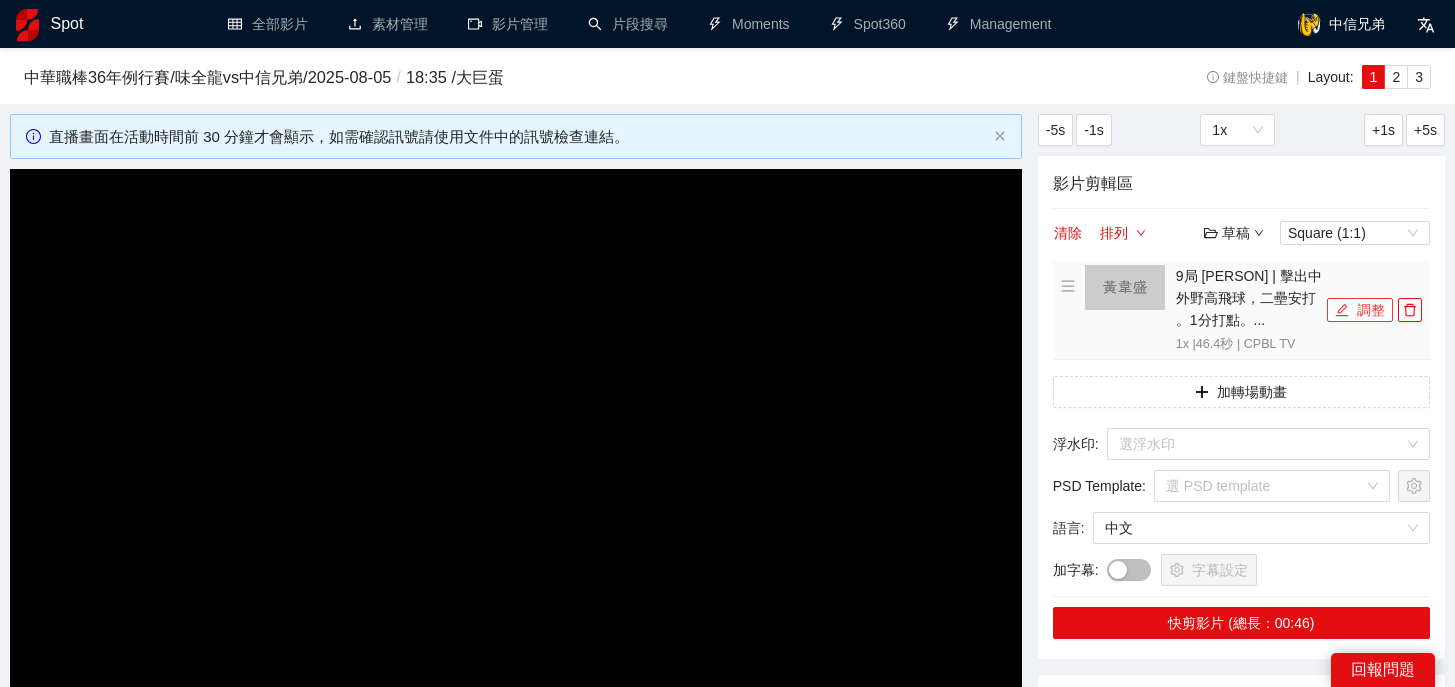 click on "調整" at bounding box center (1360, 310) 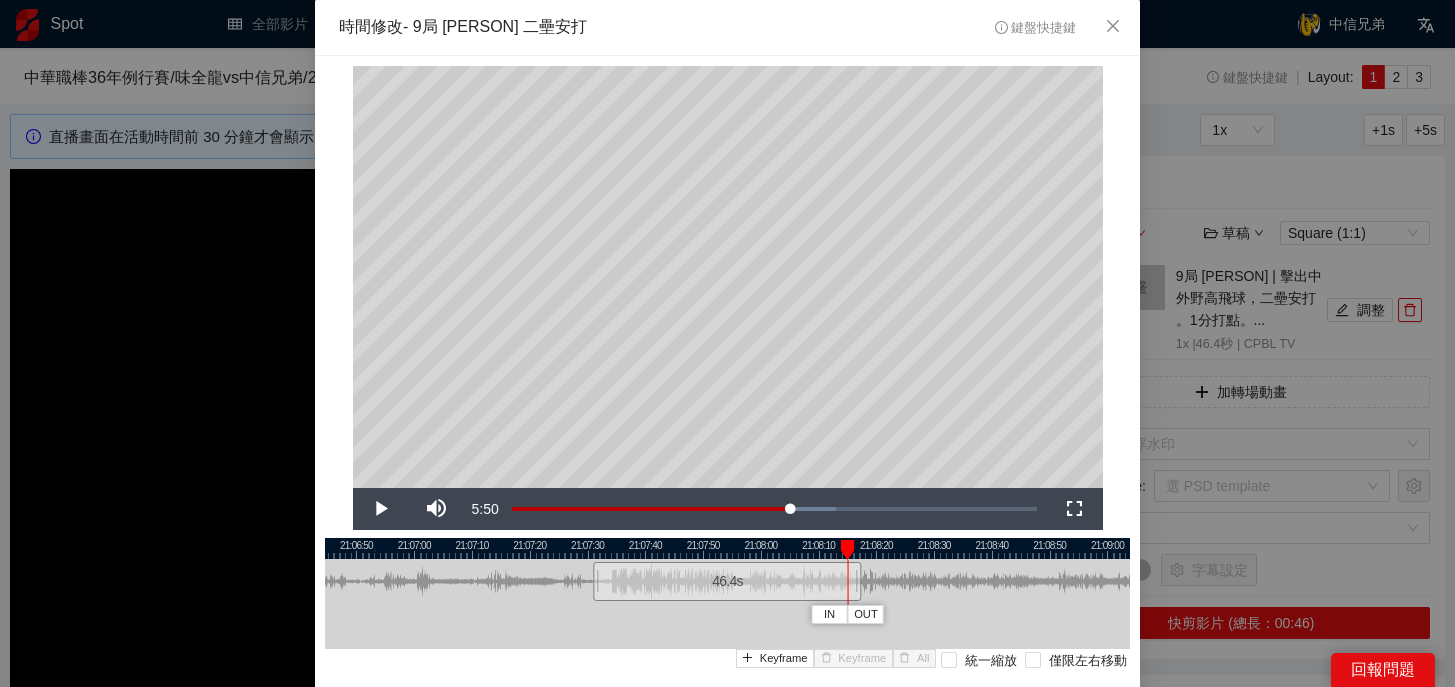 drag, startPoint x: 611, startPoint y: 549, endPoint x: 855, endPoint y: 559, distance: 244.20483 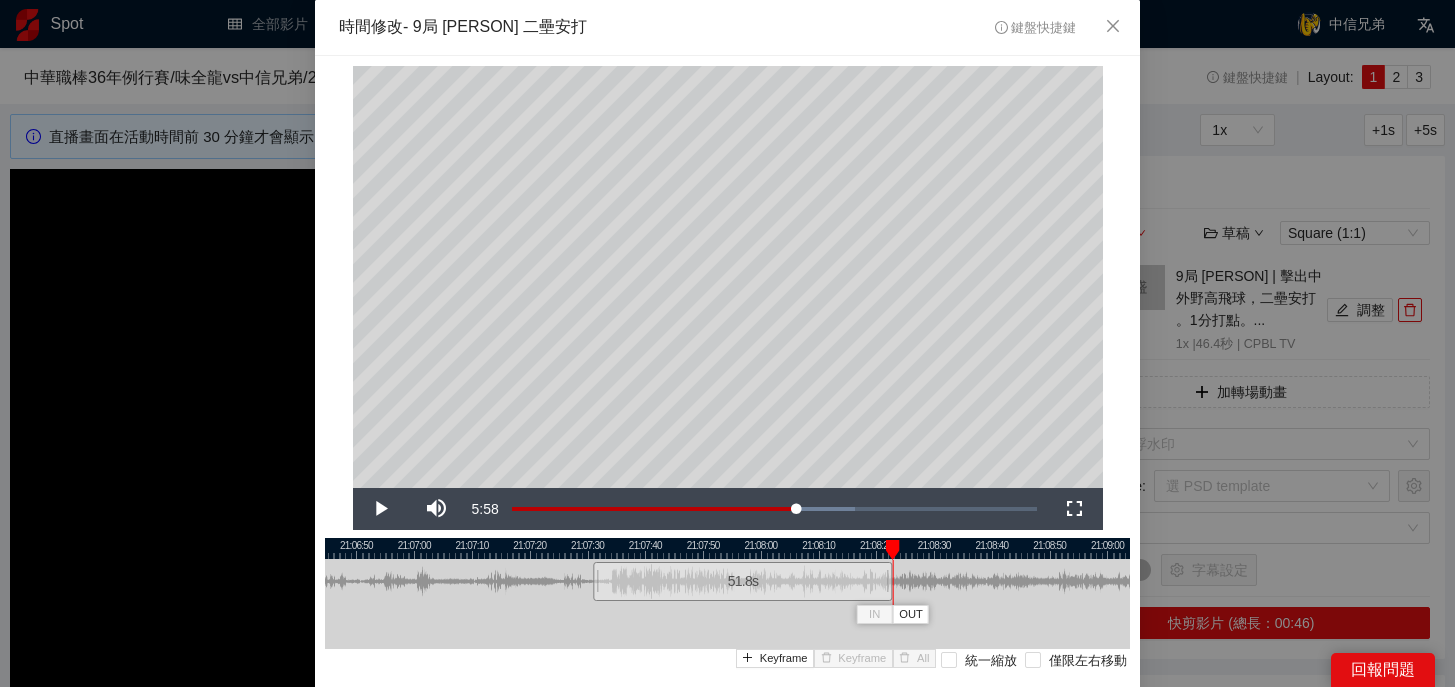 drag, startPoint x: 862, startPoint y: 588, endPoint x: 893, endPoint y: 594, distance: 31.575306 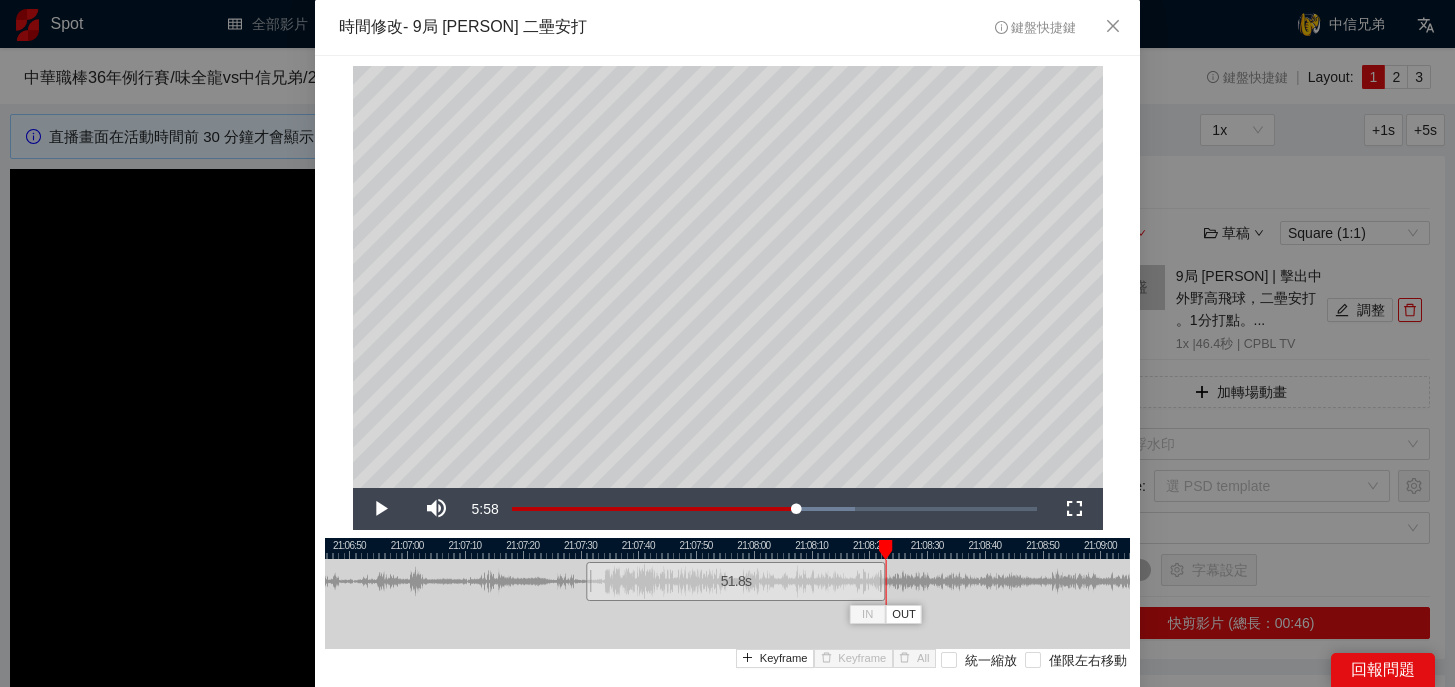 click on "21:06:40 21:06:50 21:07:00 21:07:10 21:07:20 21:07:30 21:07:40 21:07:50 21:08:00 21:08:10 21:08:20 21:08:30 21:08:40 21:08:50 21:09:00 IN OUT 51.8 s Keyframe Keyframe All 統一縮放 僅限左右移動 /   space  Replay  r" at bounding box center [727, 629] 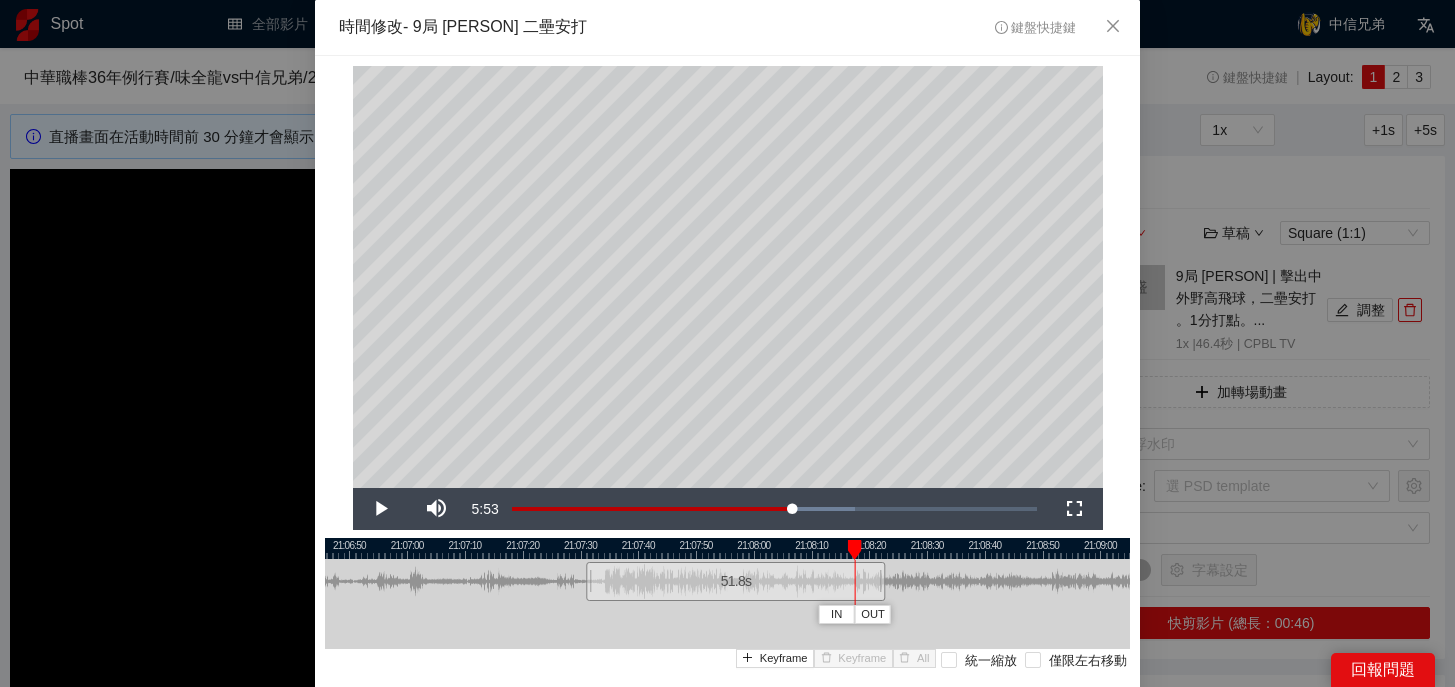 drag, startPoint x: 882, startPoint y: 539, endPoint x: 851, endPoint y: 546, distance: 31.780497 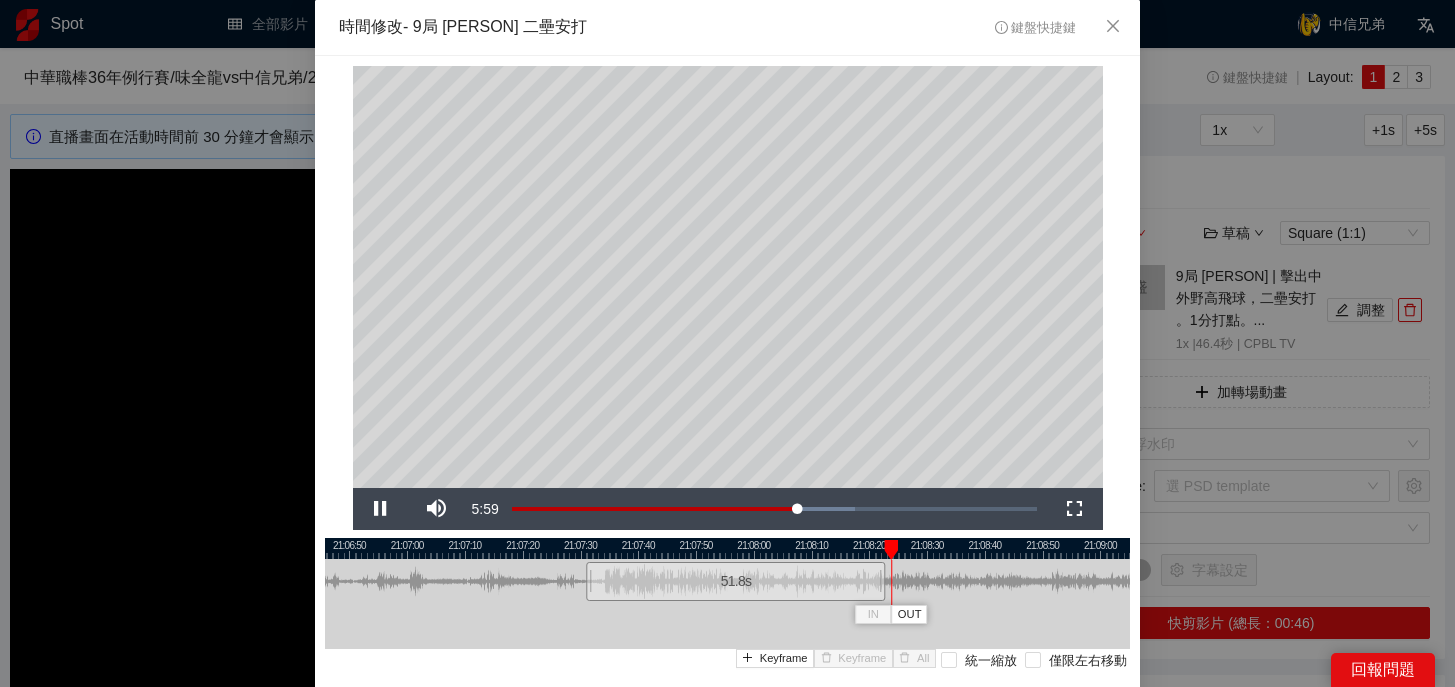 scroll, scrollTop: 138, scrollLeft: 0, axis: vertical 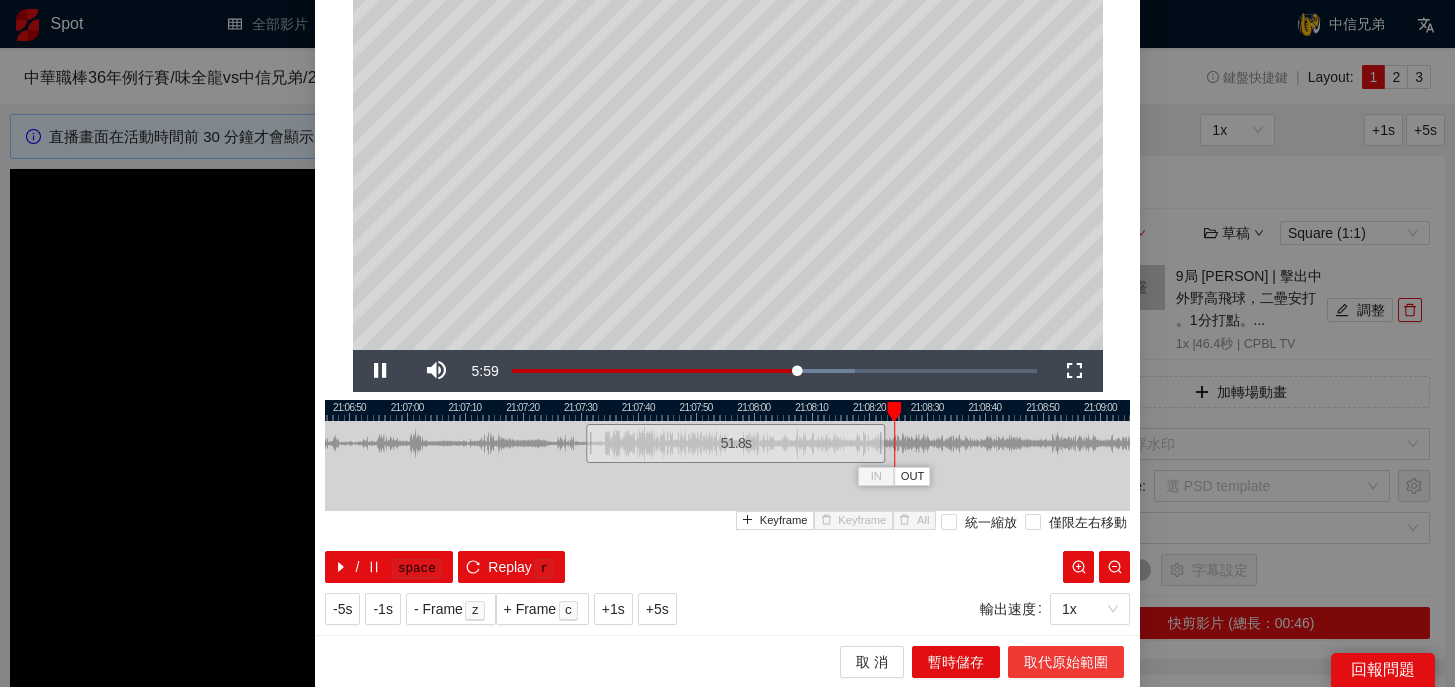 click on "取代原始範圍" at bounding box center (1066, 662) 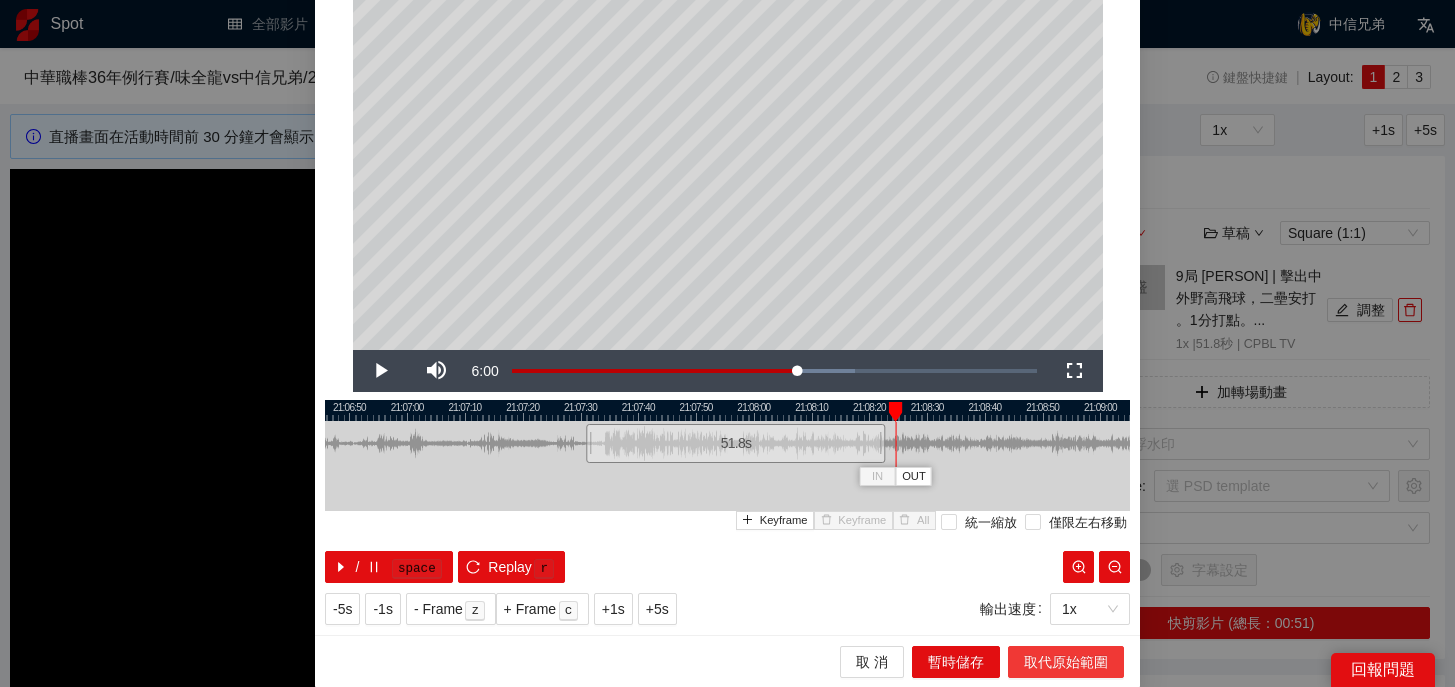 scroll, scrollTop: 0, scrollLeft: 0, axis: both 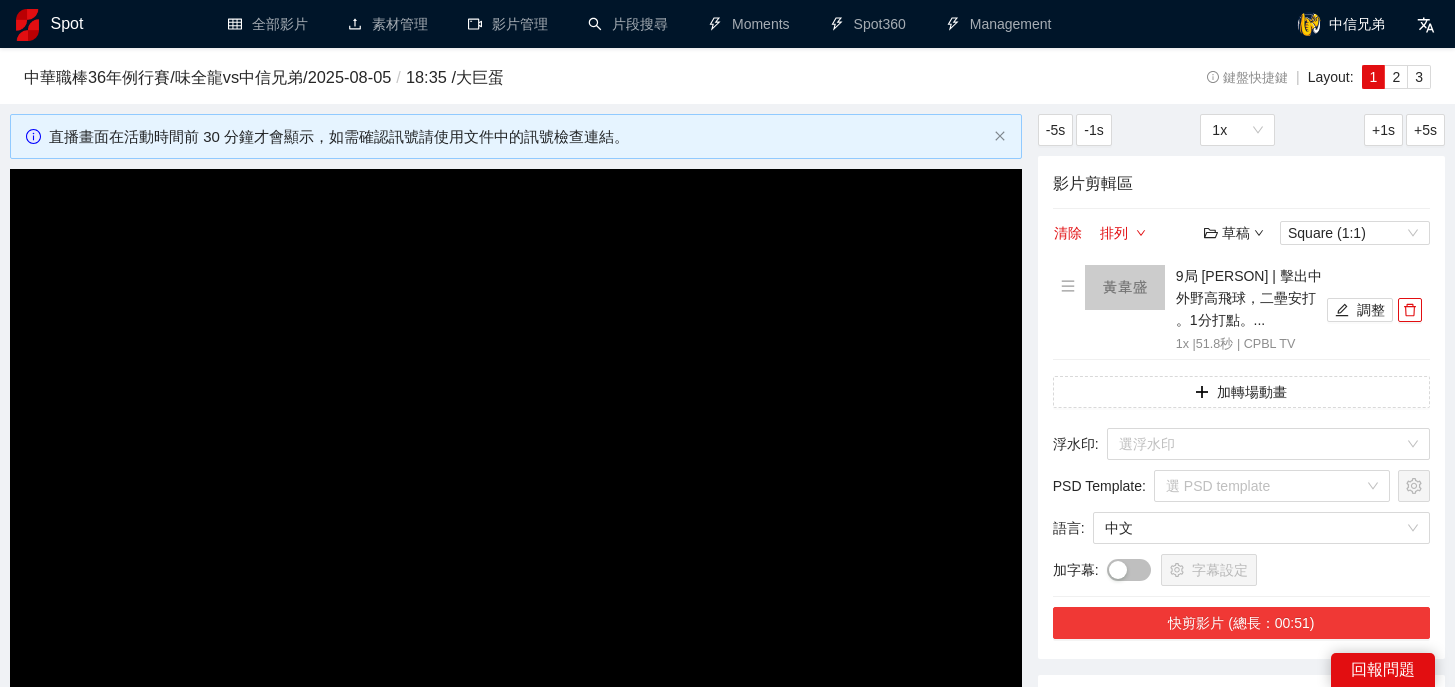 click on "快剪影片 (總長：00:51)" at bounding box center [1241, 623] 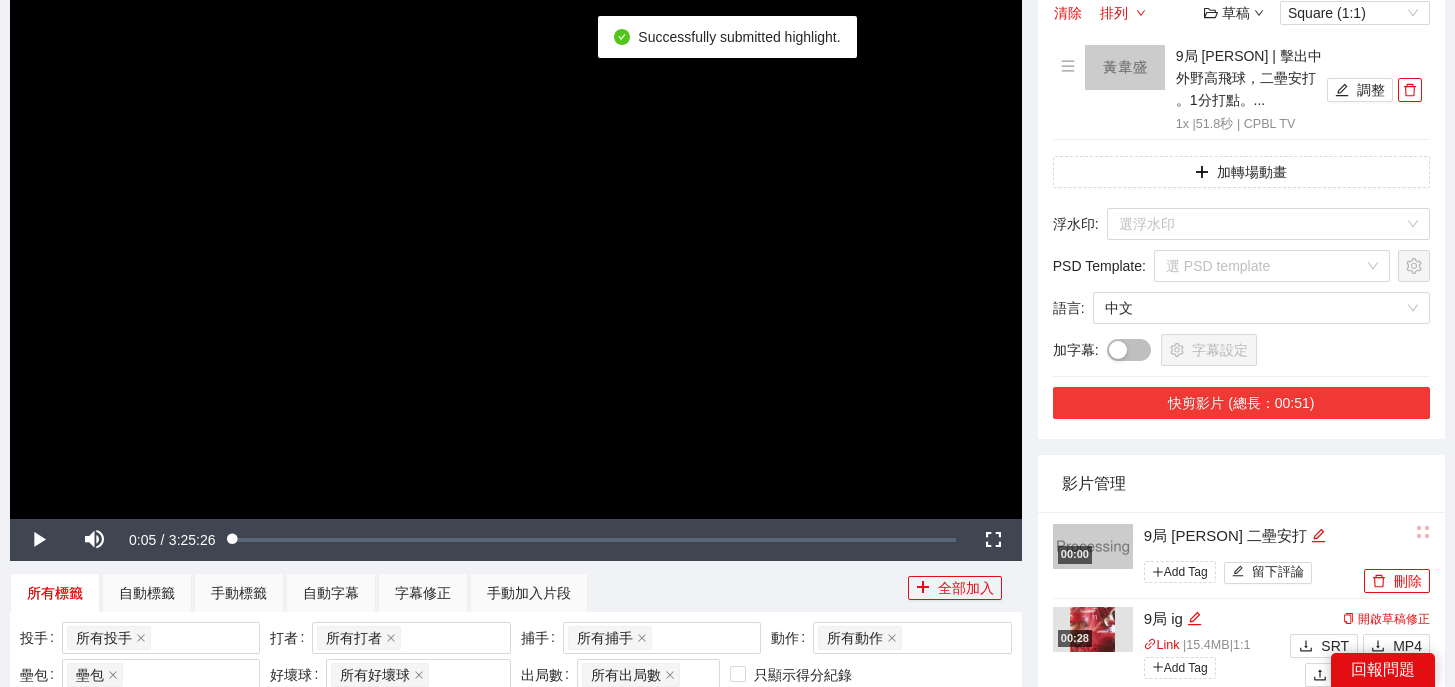 scroll, scrollTop: 284, scrollLeft: 0, axis: vertical 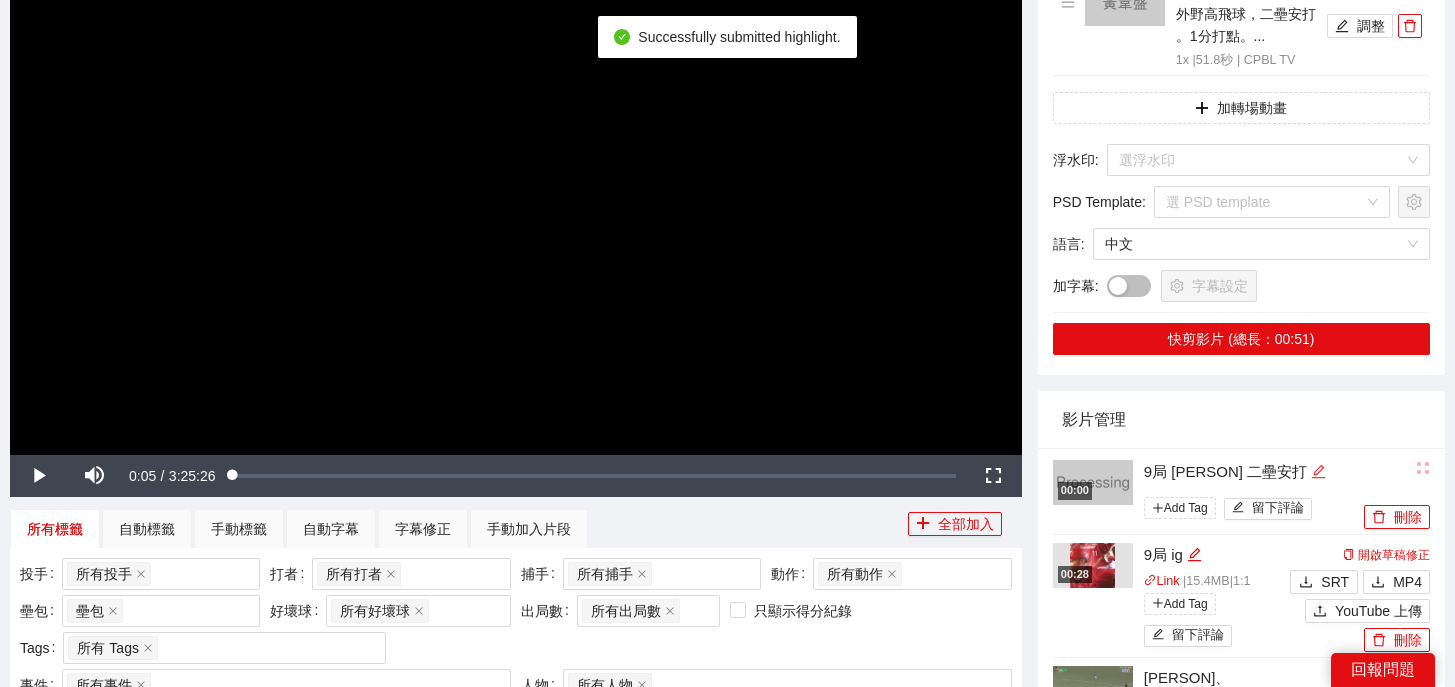 click 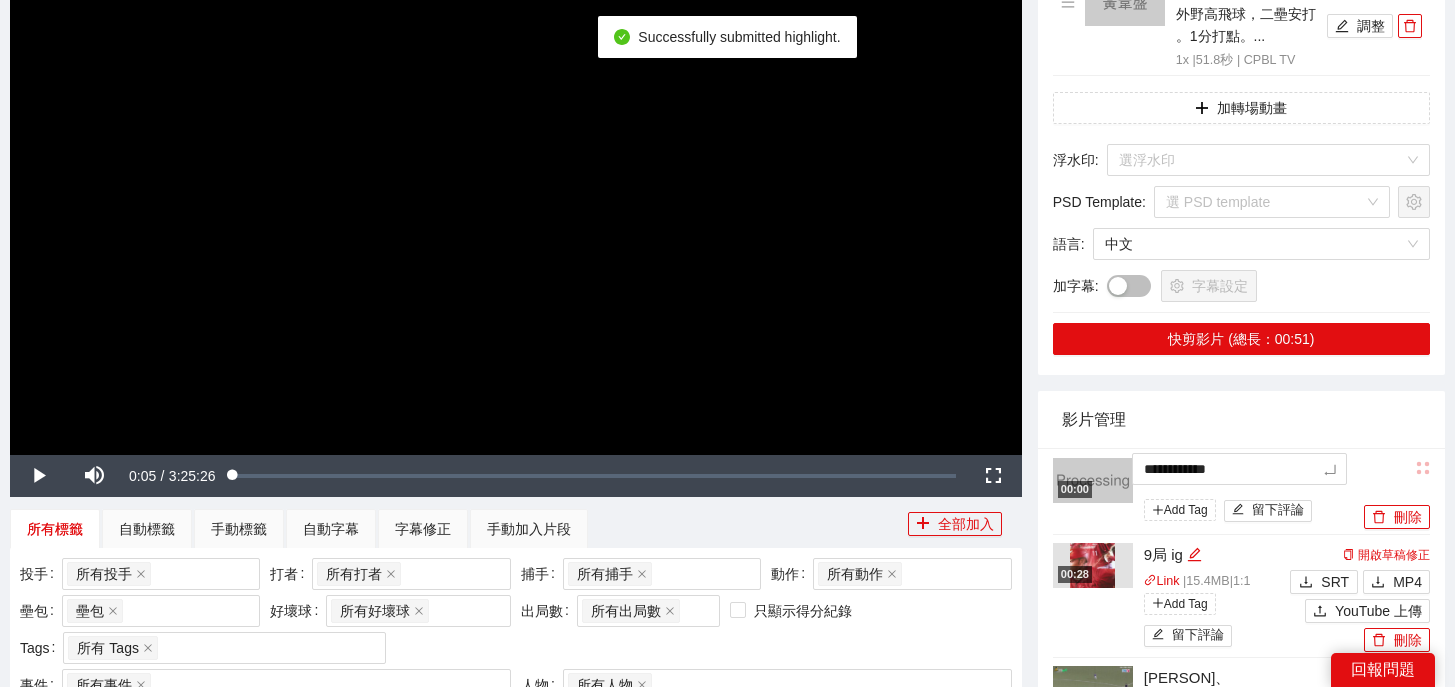 drag, startPoint x: 1299, startPoint y: 468, endPoint x: 1074, endPoint y: 458, distance: 225.2221 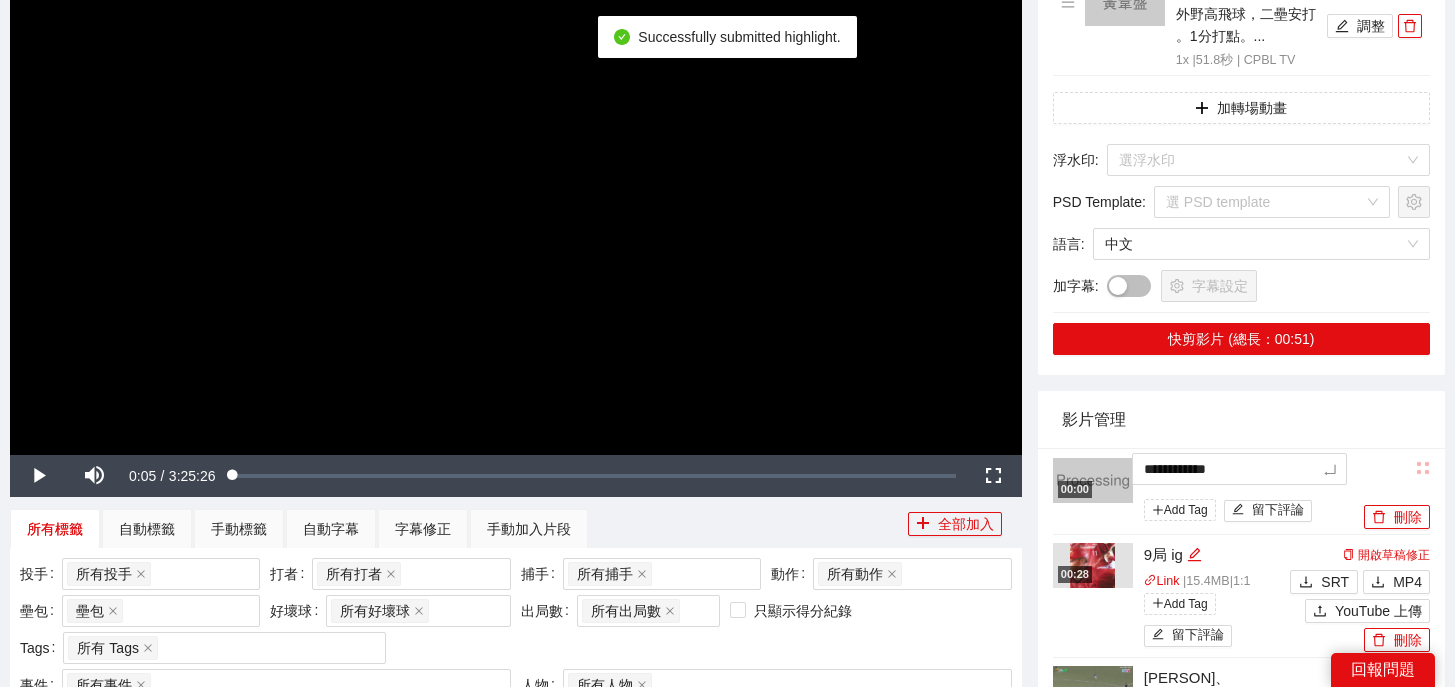 click on "**********" at bounding box center [1206, 492] 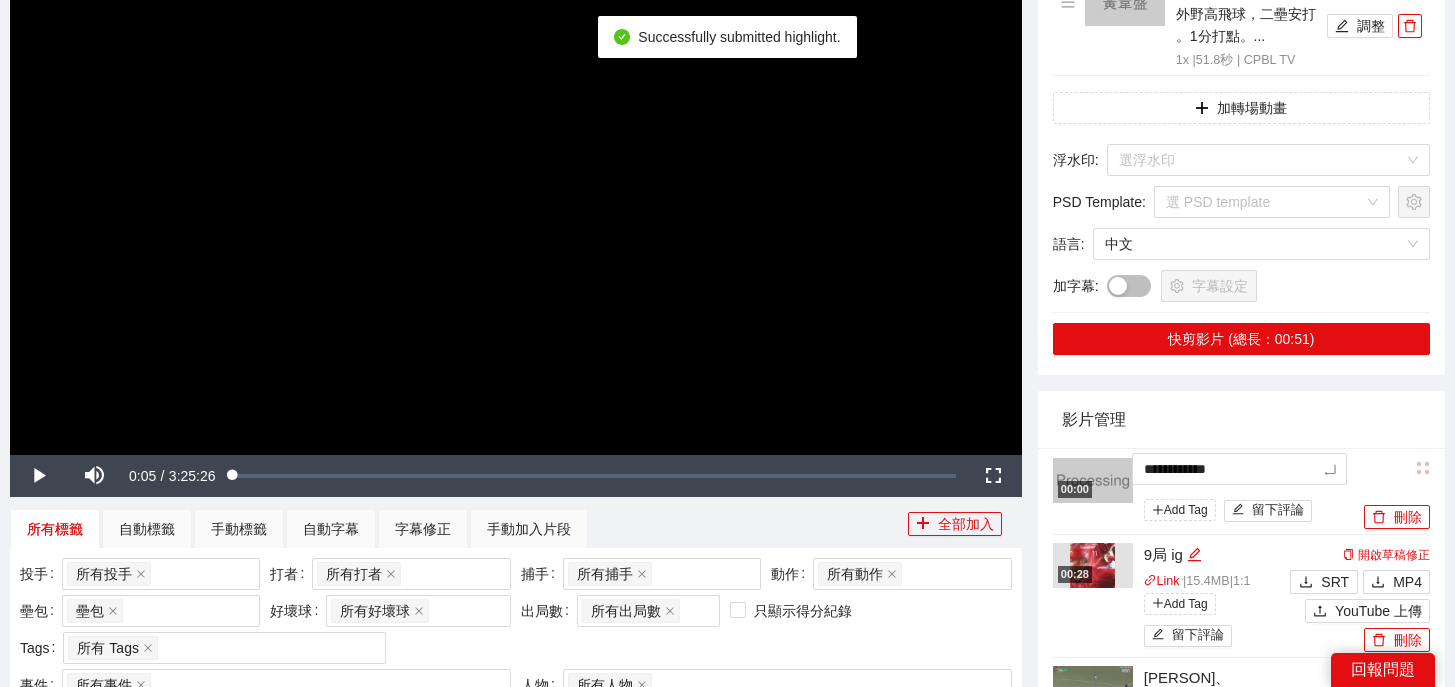 type on "*" 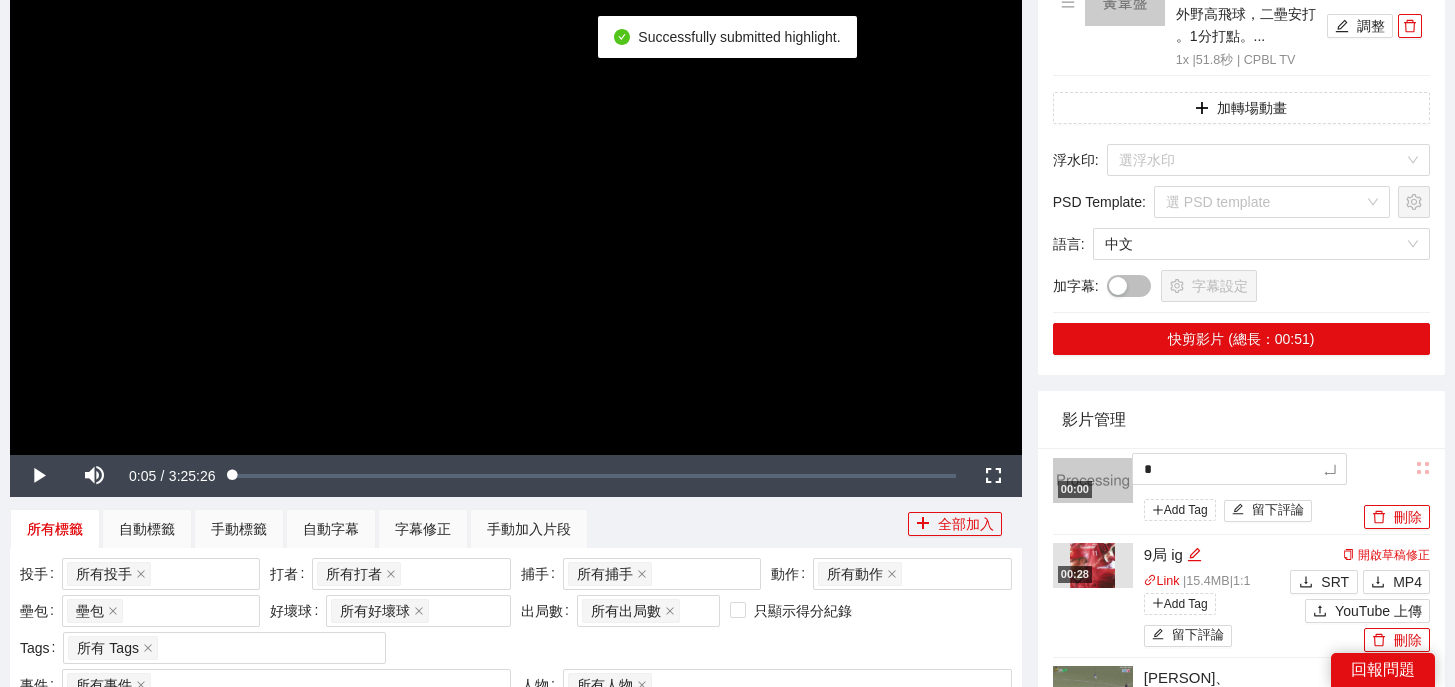 type 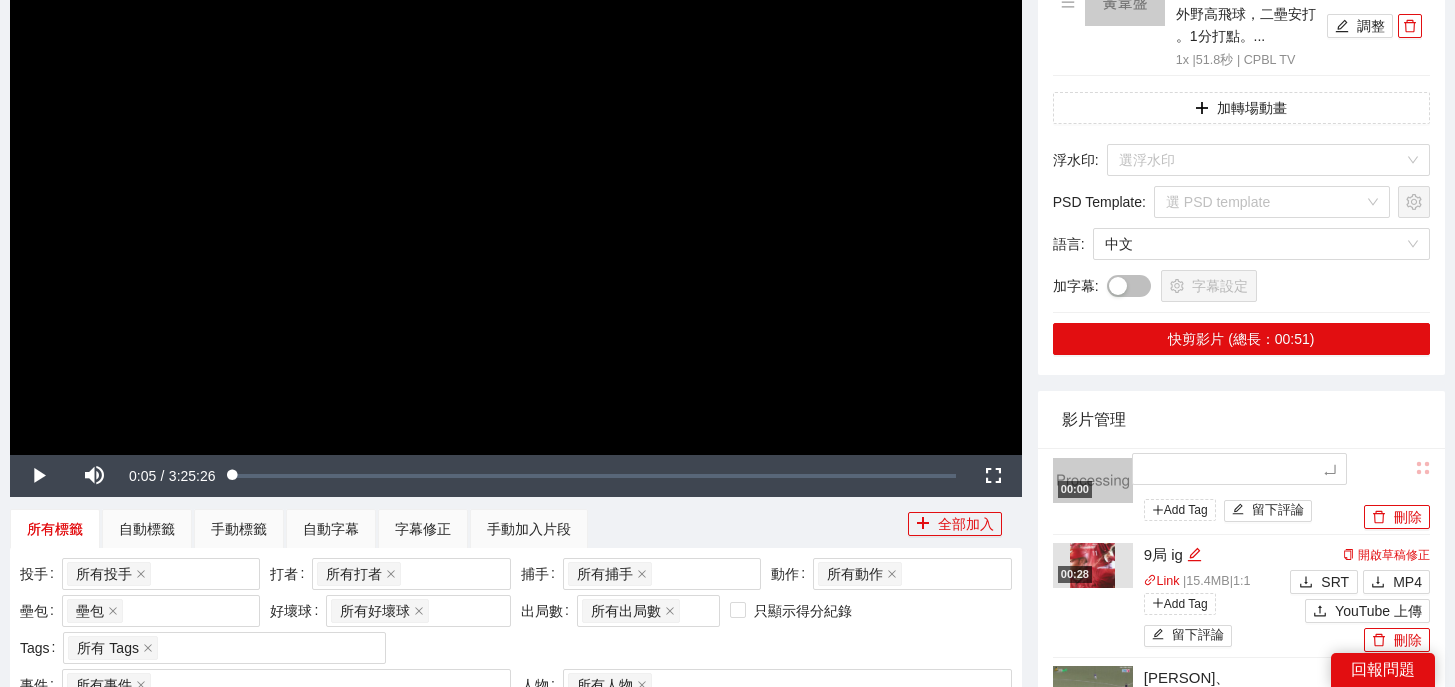type on "*" 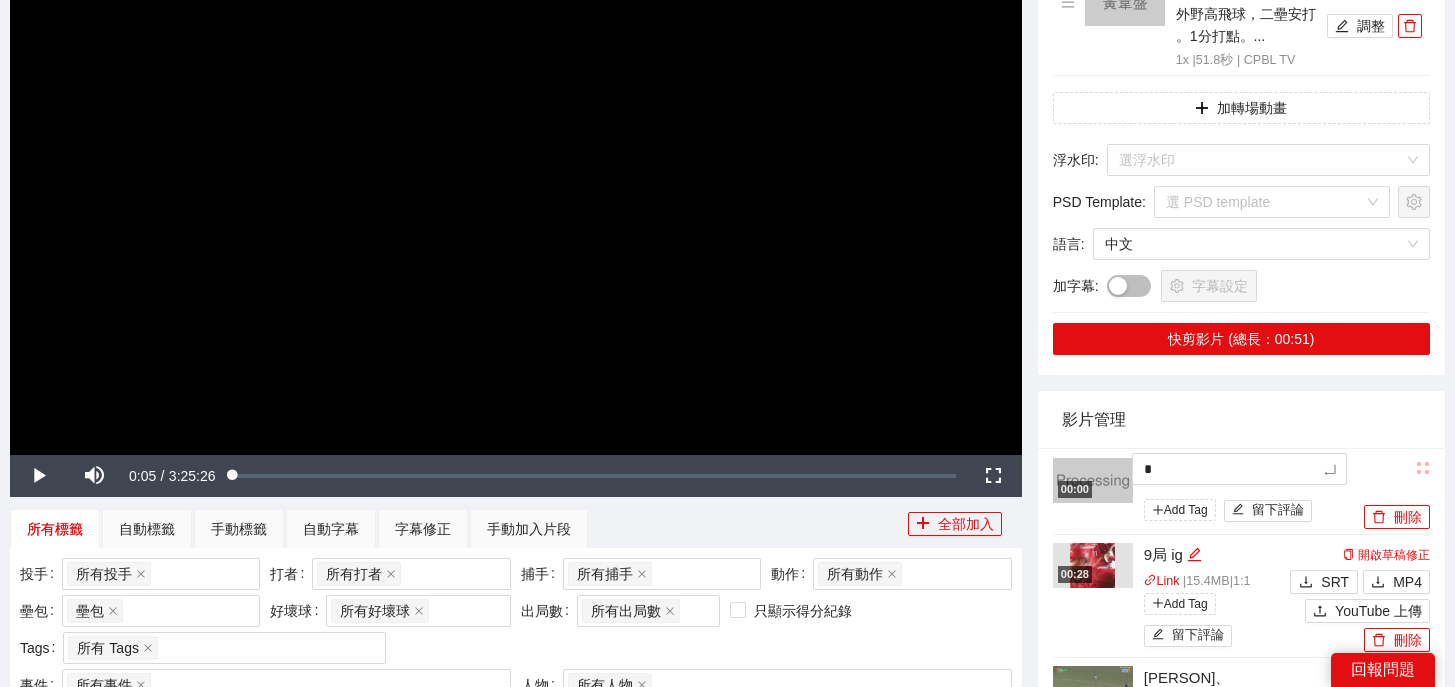 type on "**" 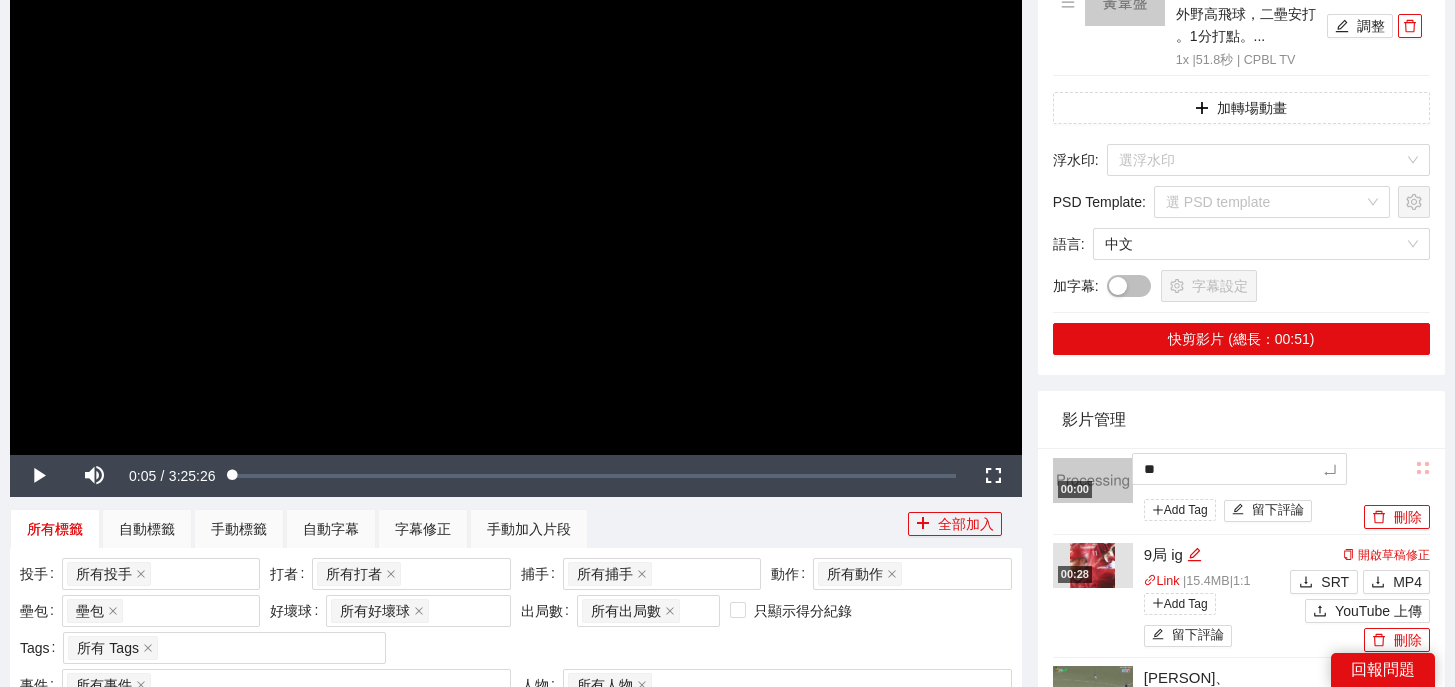 type on "***" 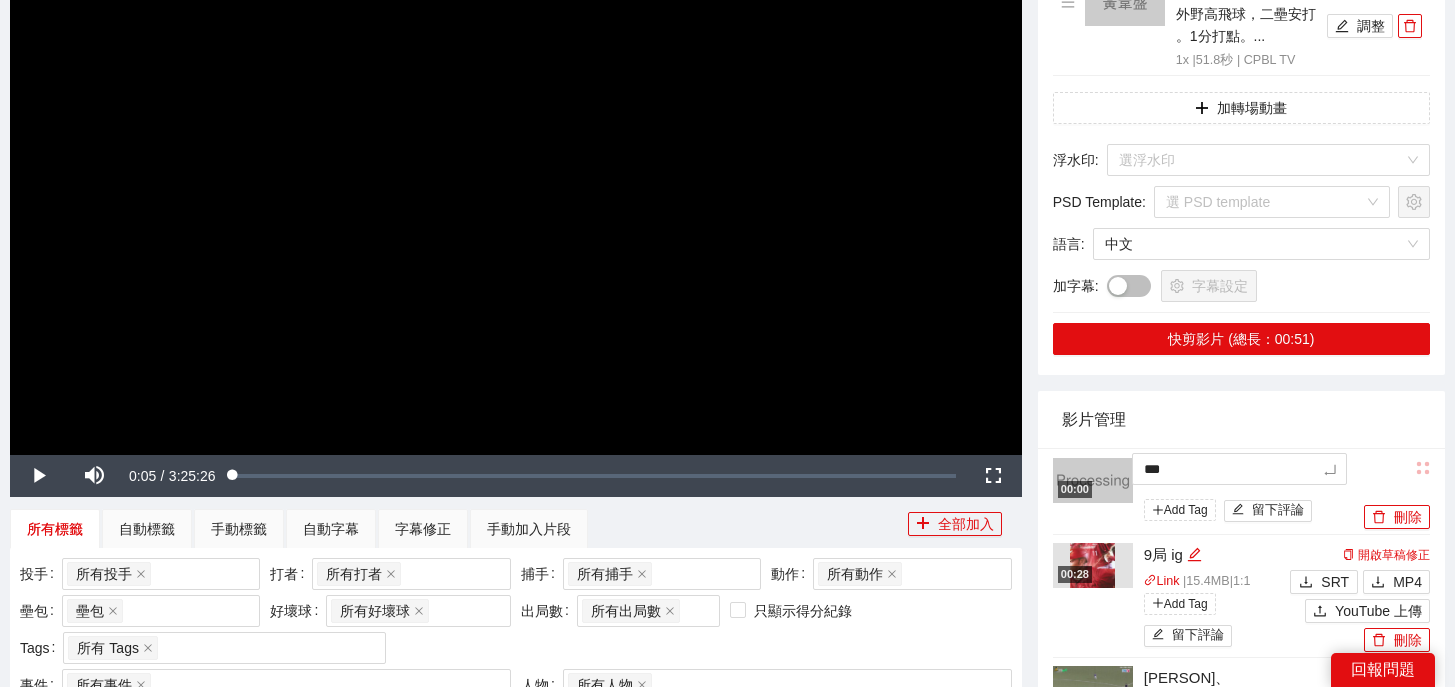 type on "**" 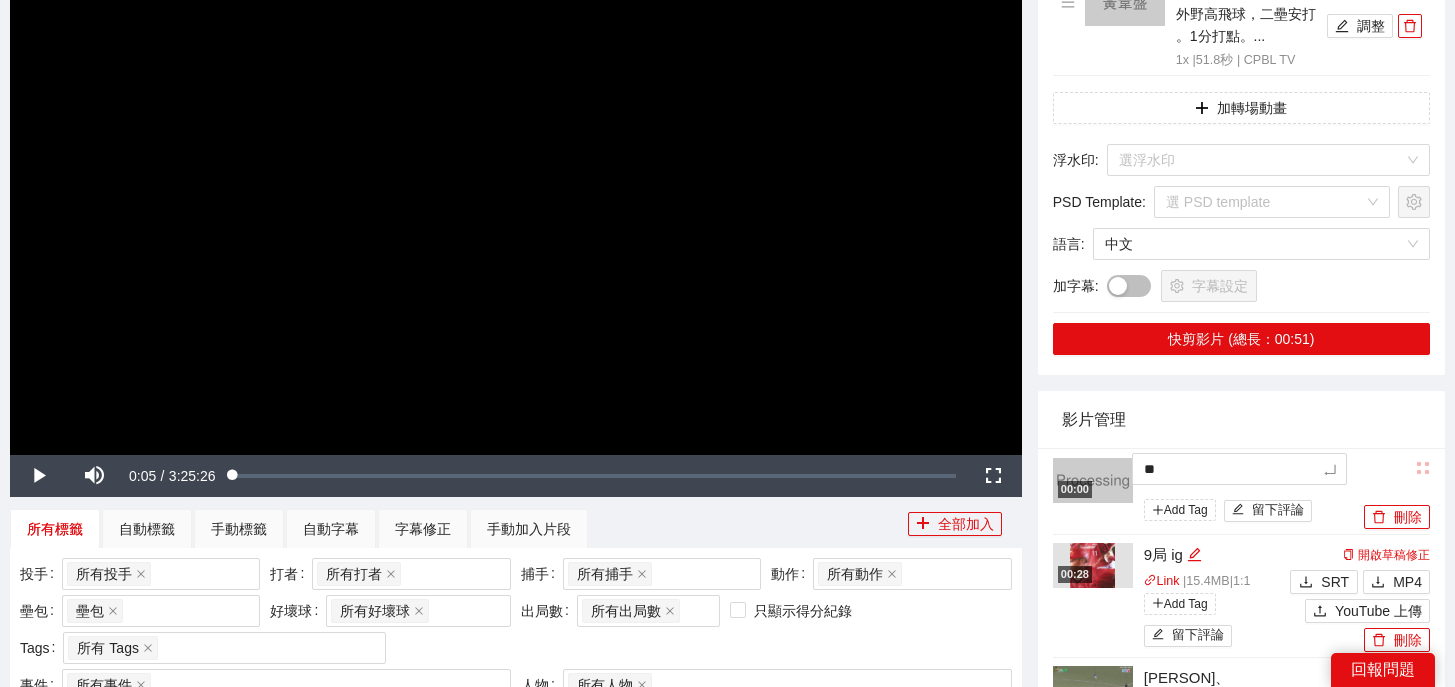 type on "**" 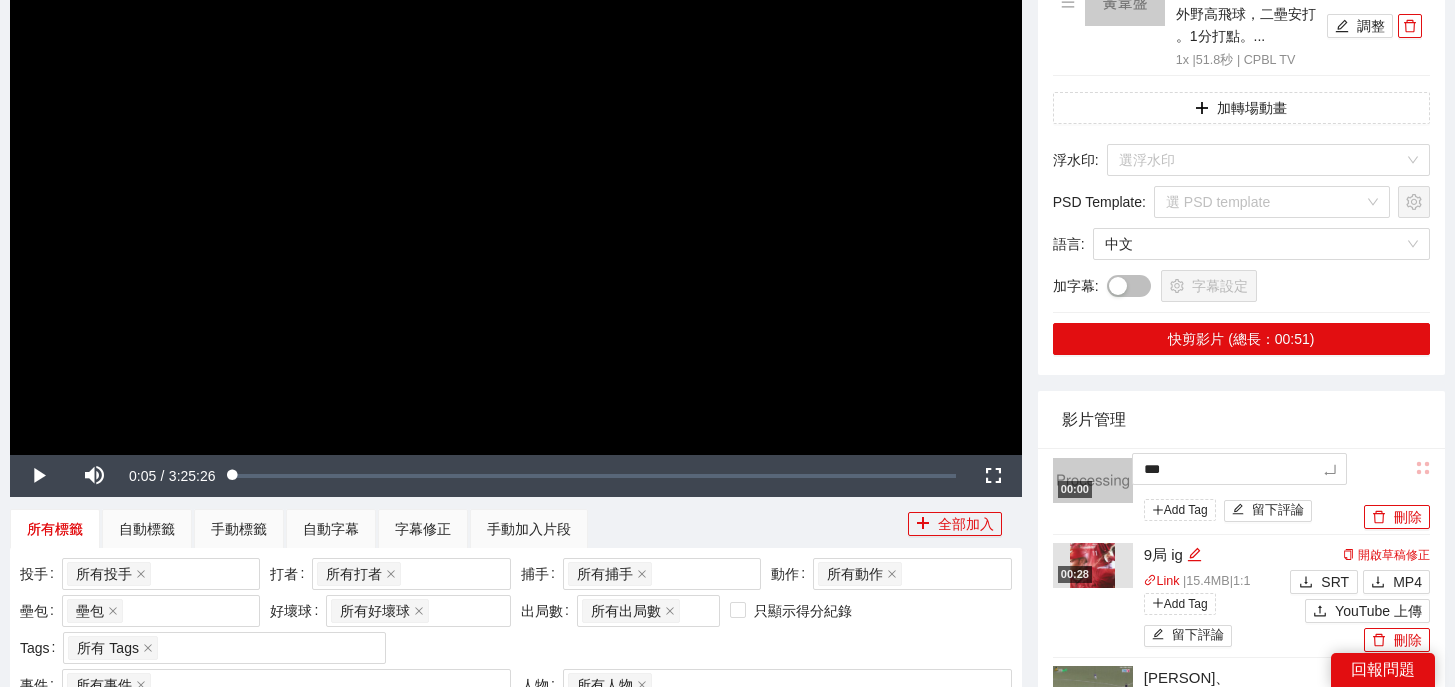 type on "****" 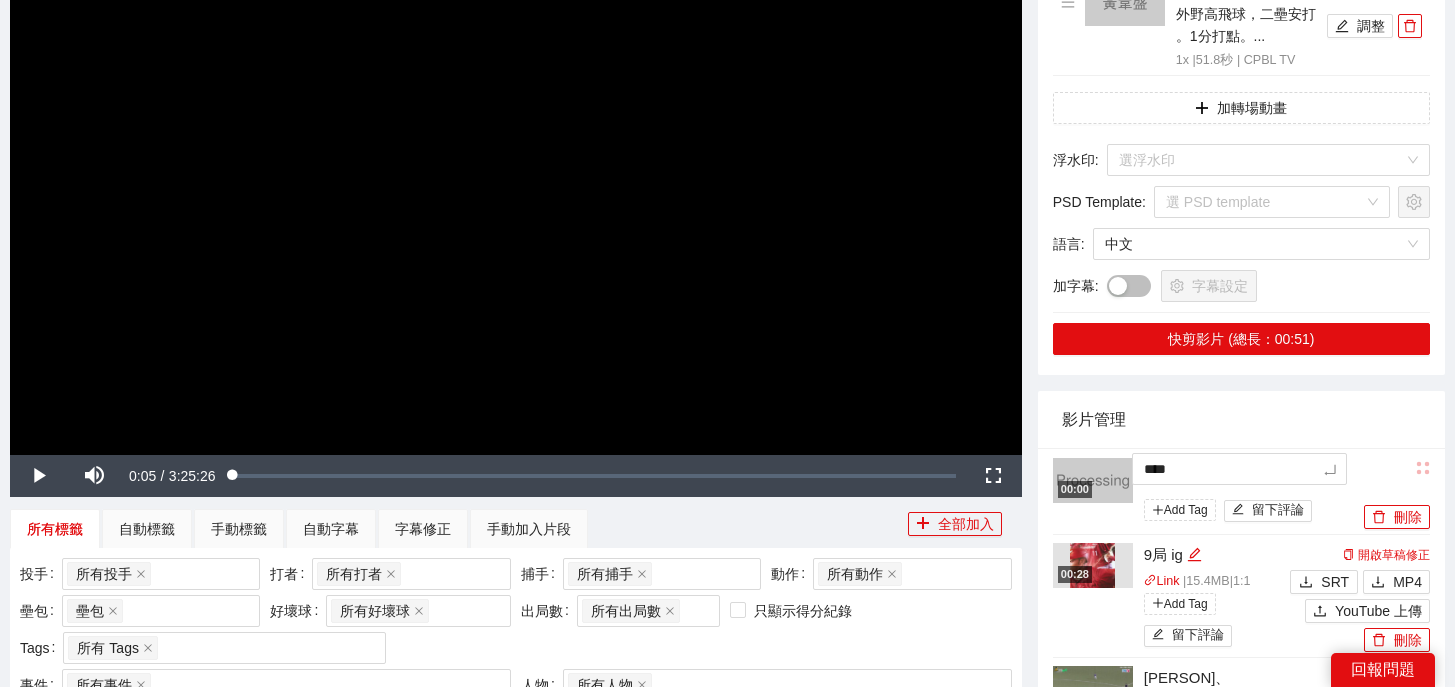 type on "*****" 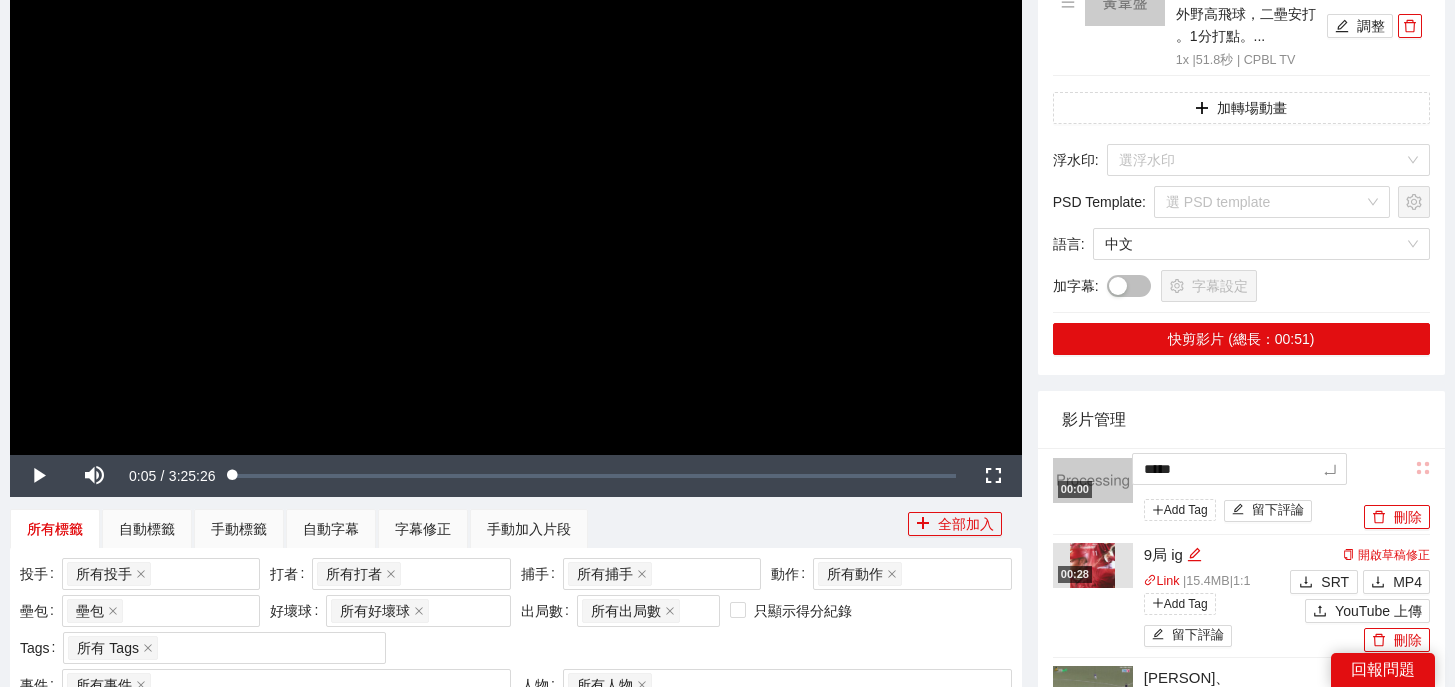 type on "******" 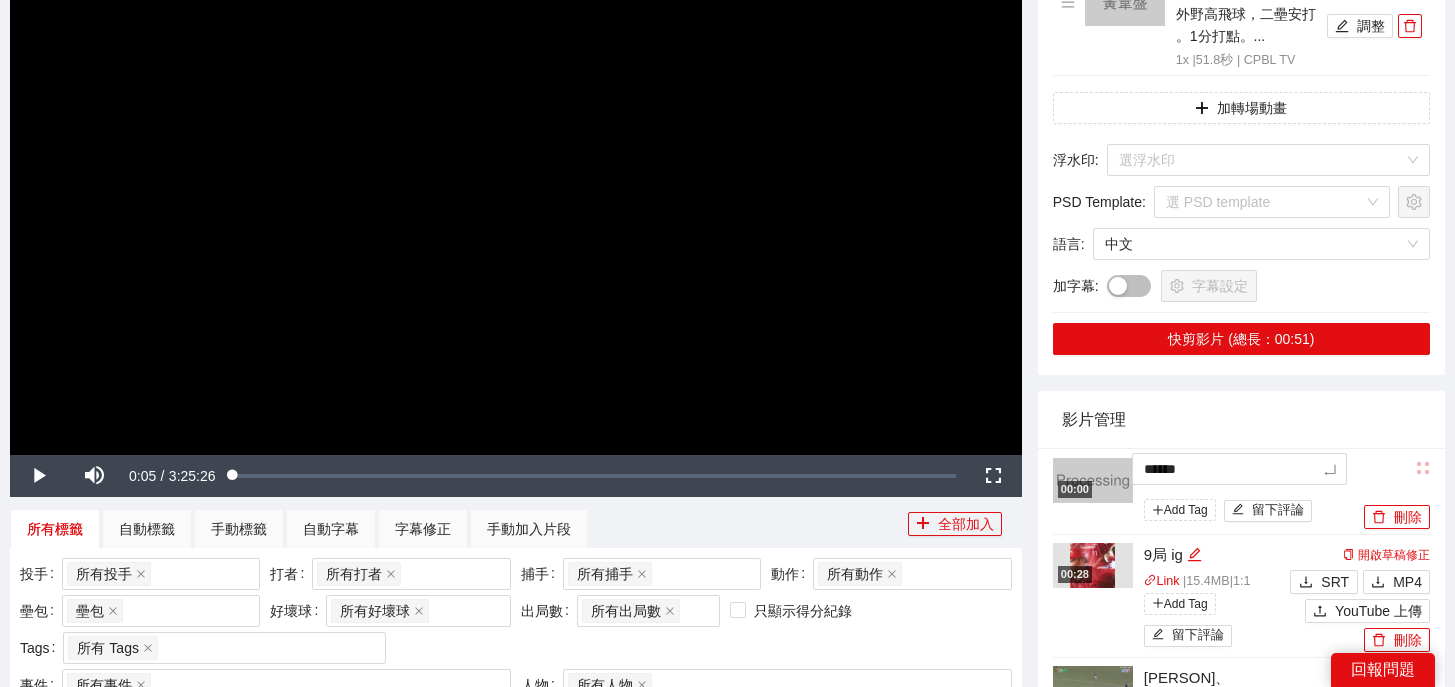type on "******" 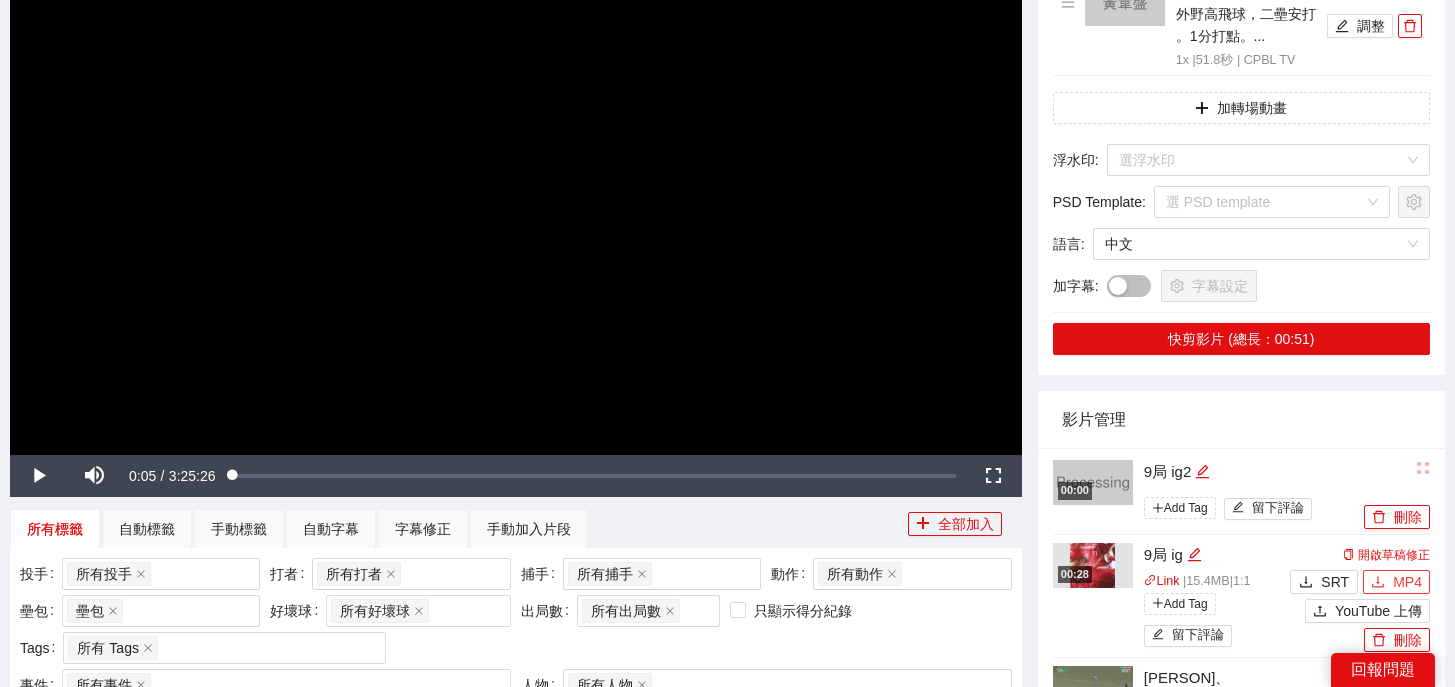 click on "MP4" at bounding box center (1407, 582) 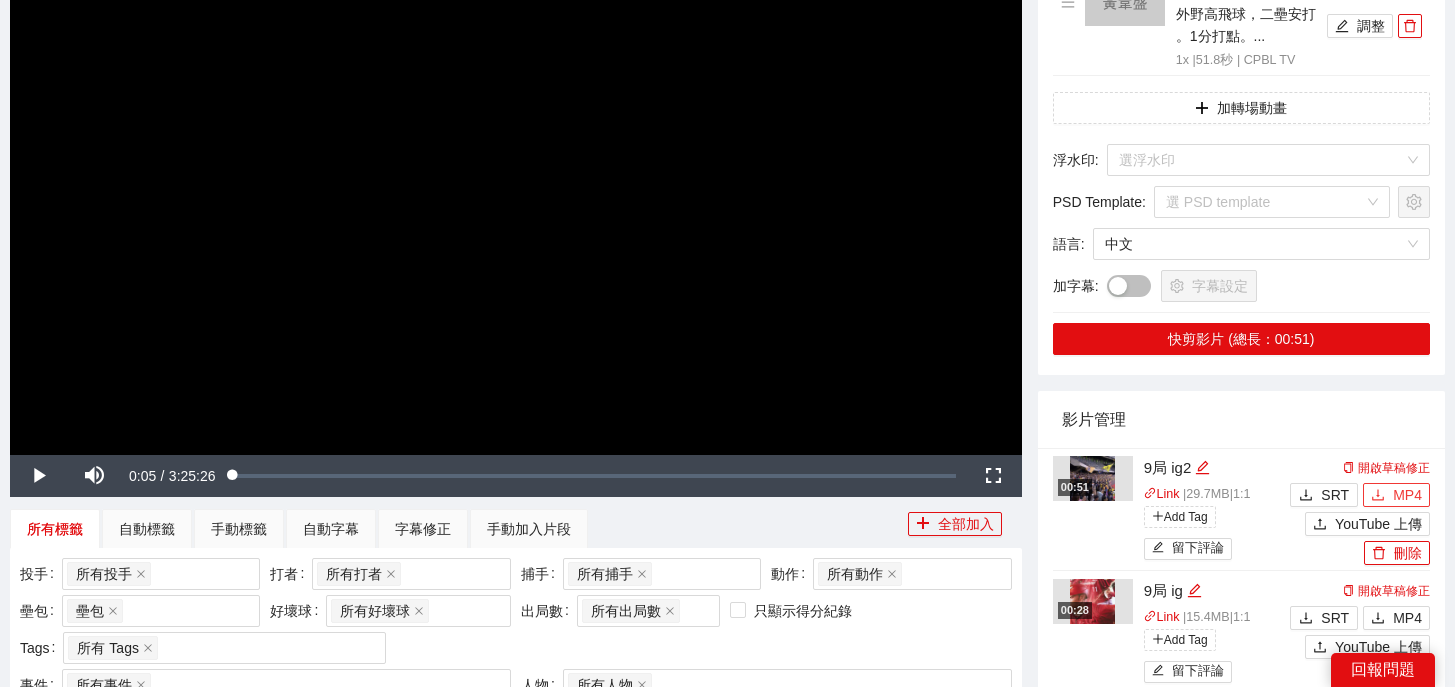 click at bounding box center [1378, 496] 